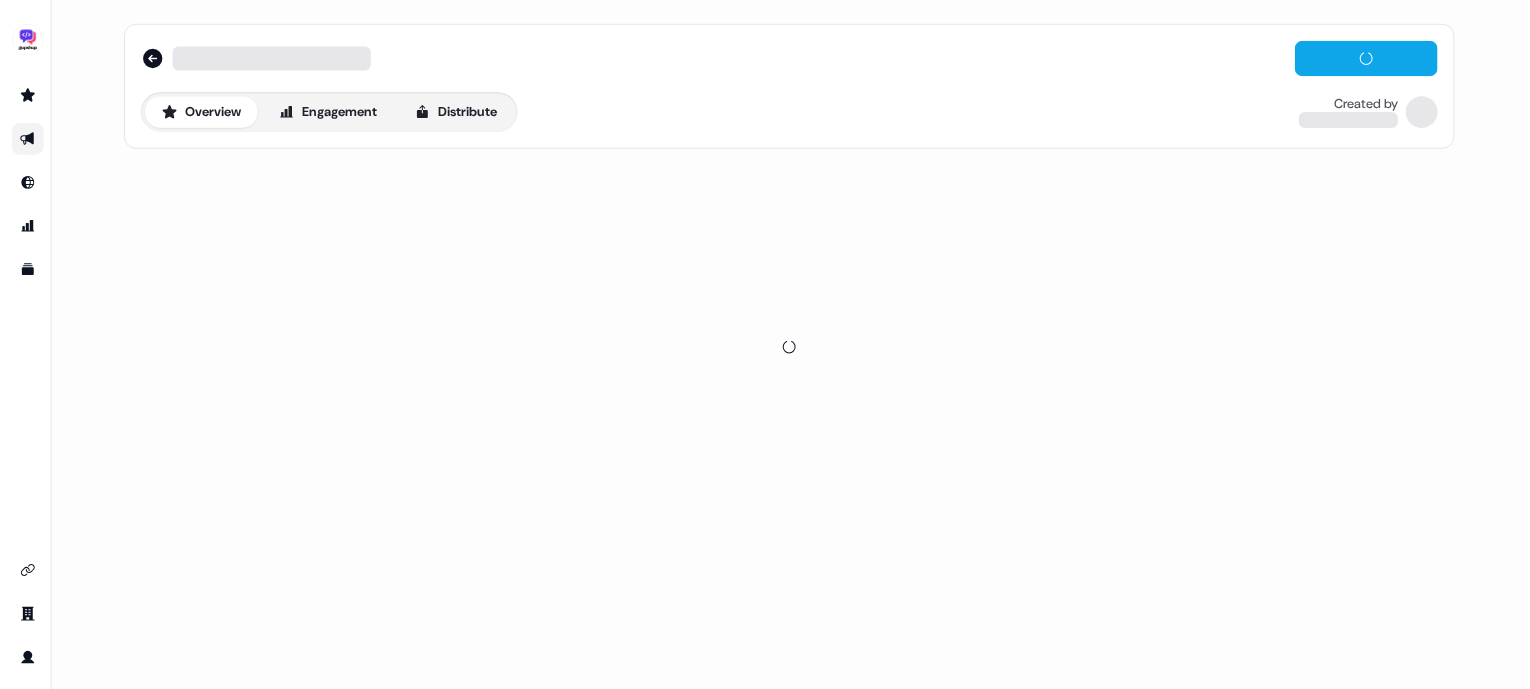 scroll, scrollTop: 0, scrollLeft: 0, axis: both 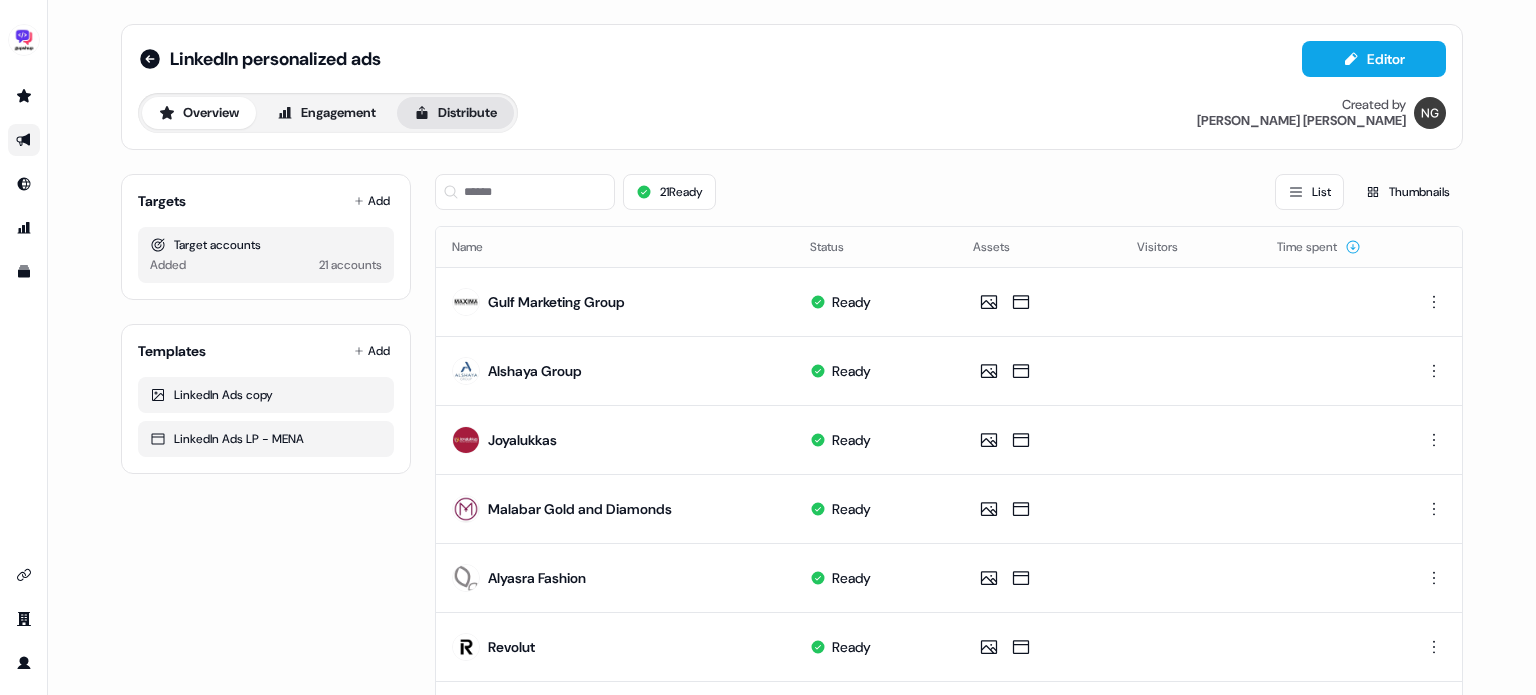click on "Distribute" at bounding box center (455, 113) 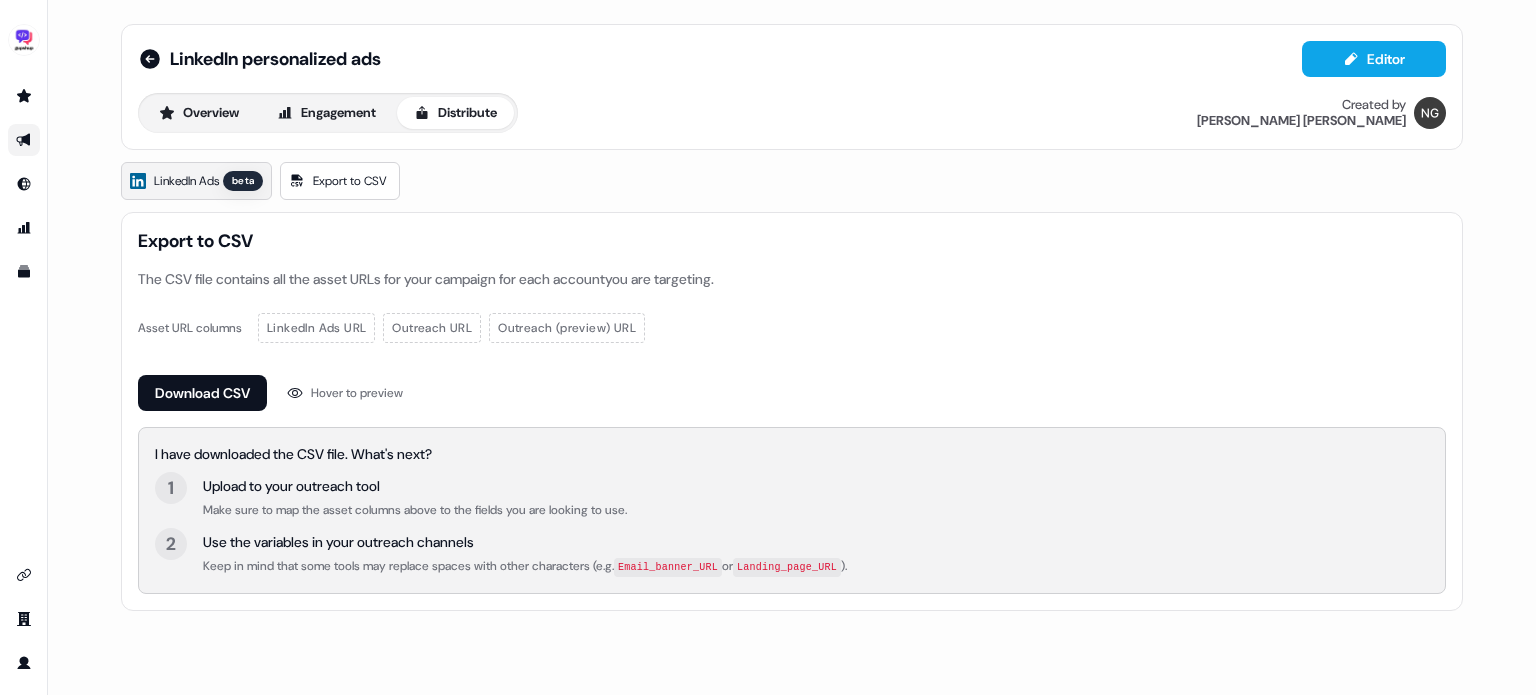 click on "LinkedIn Ads" at bounding box center (186, 181) 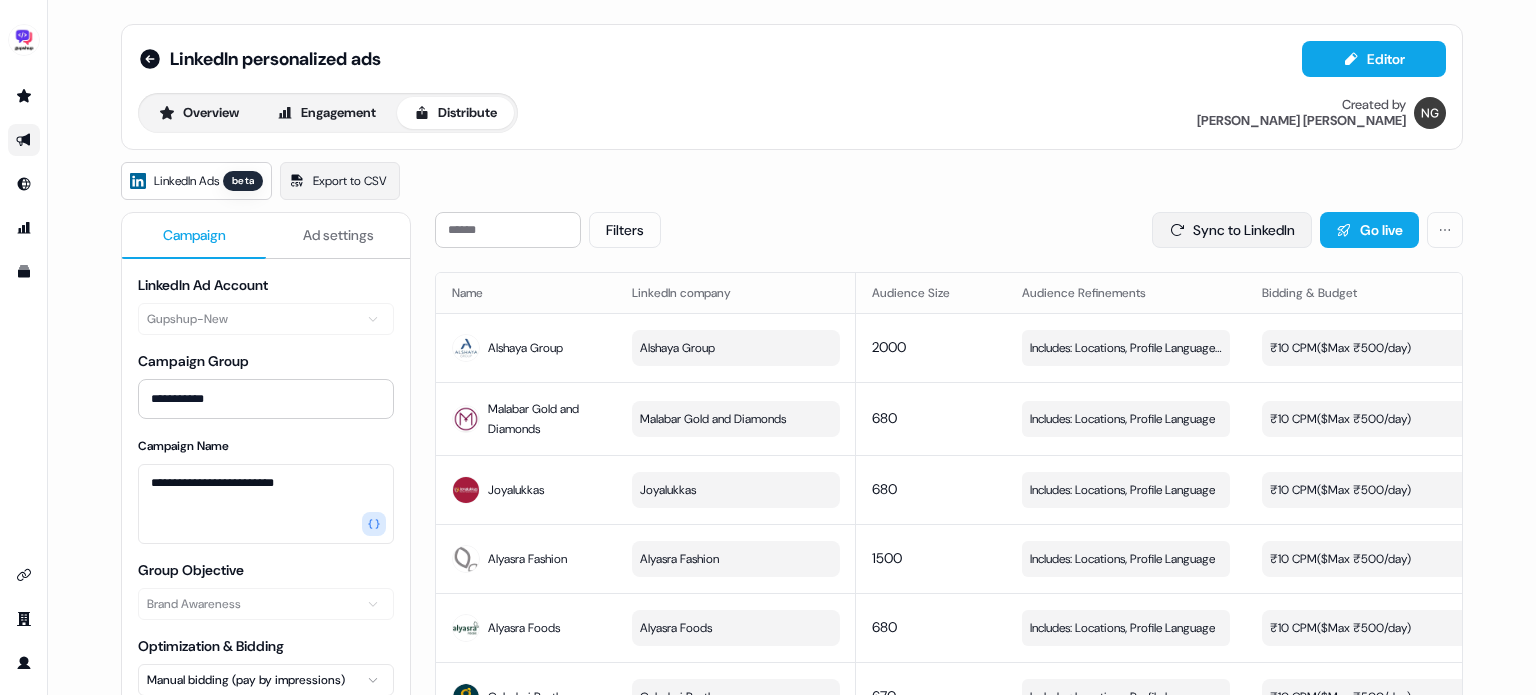 click on "Sync to LinkedIn" at bounding box center (1232, 230) 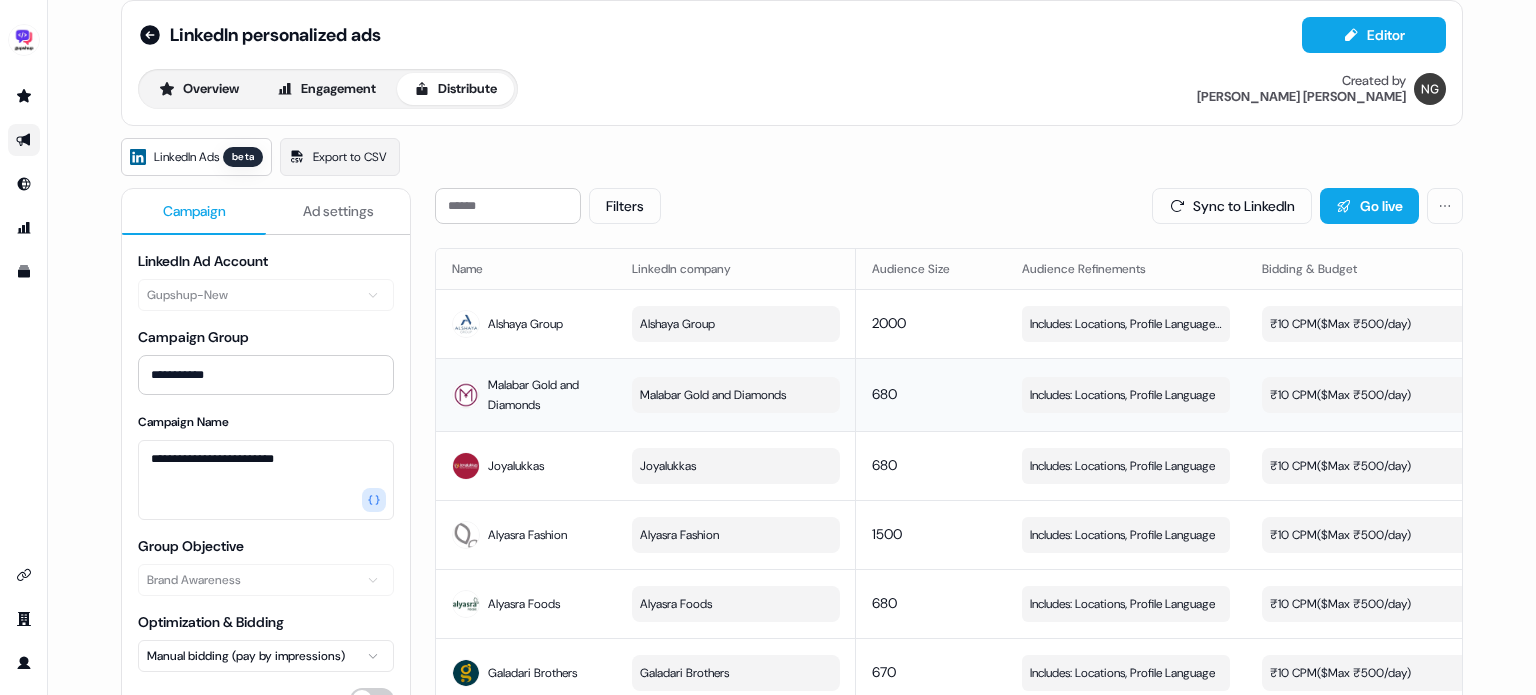 scroll, scrollTop: 0, scrollLeft: 0, axis: both 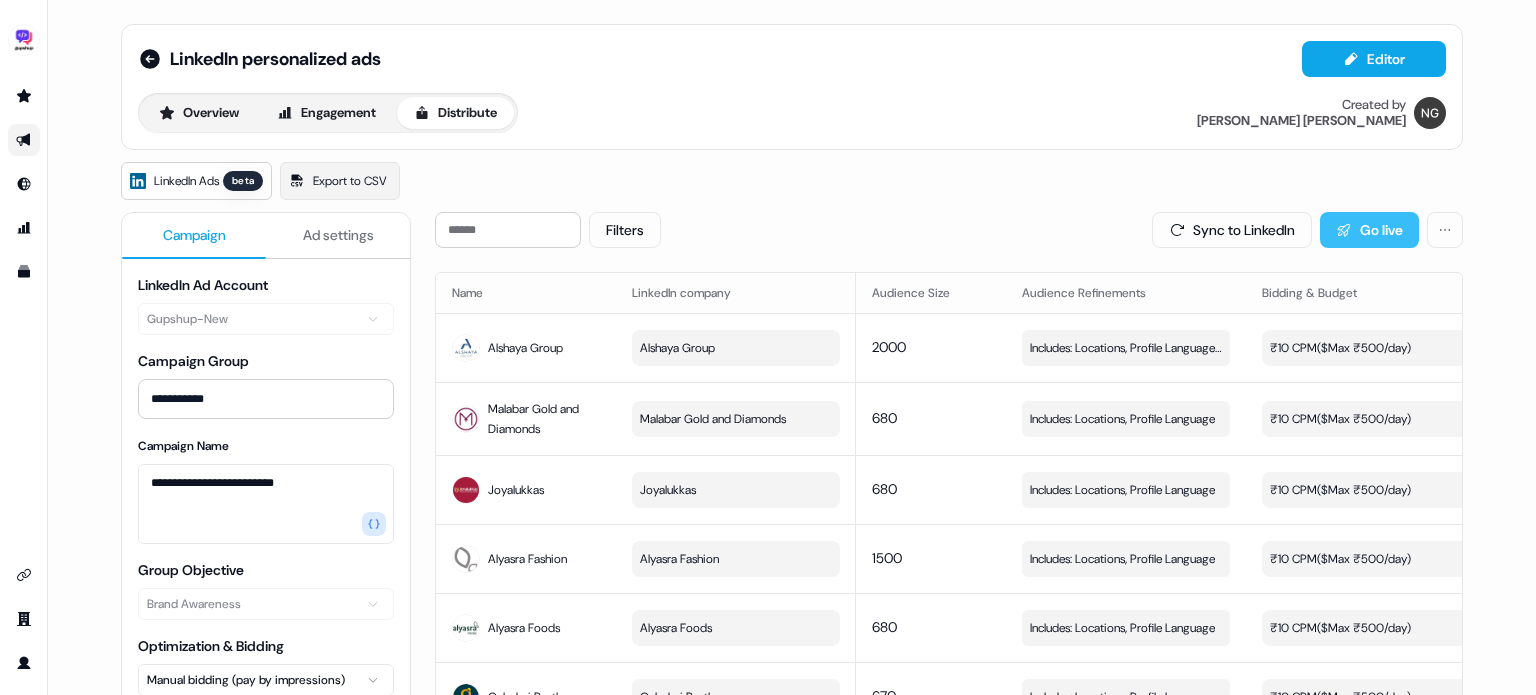 click on "Go live" at bounding box center [1369, 230] 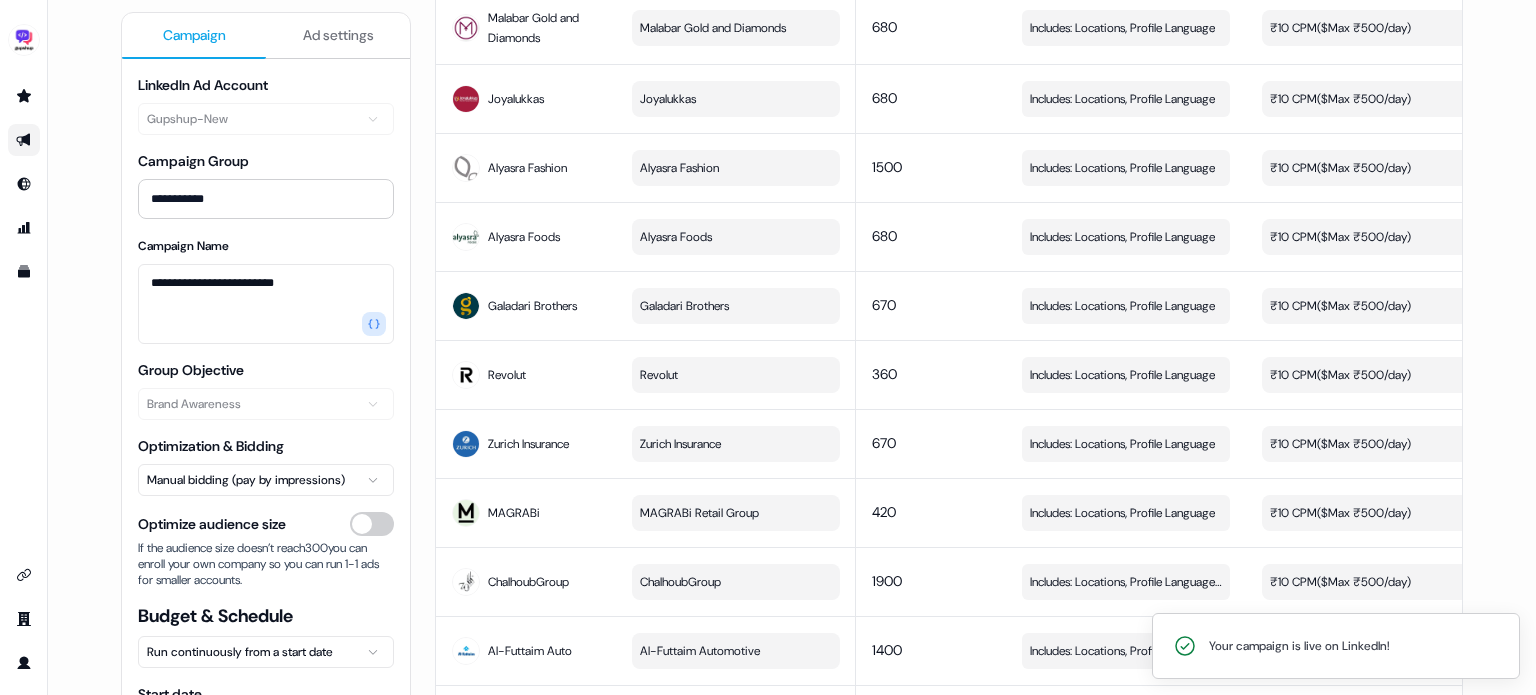 scroll, scrollTop: 392, scrollLeft: 0, axis: vertical 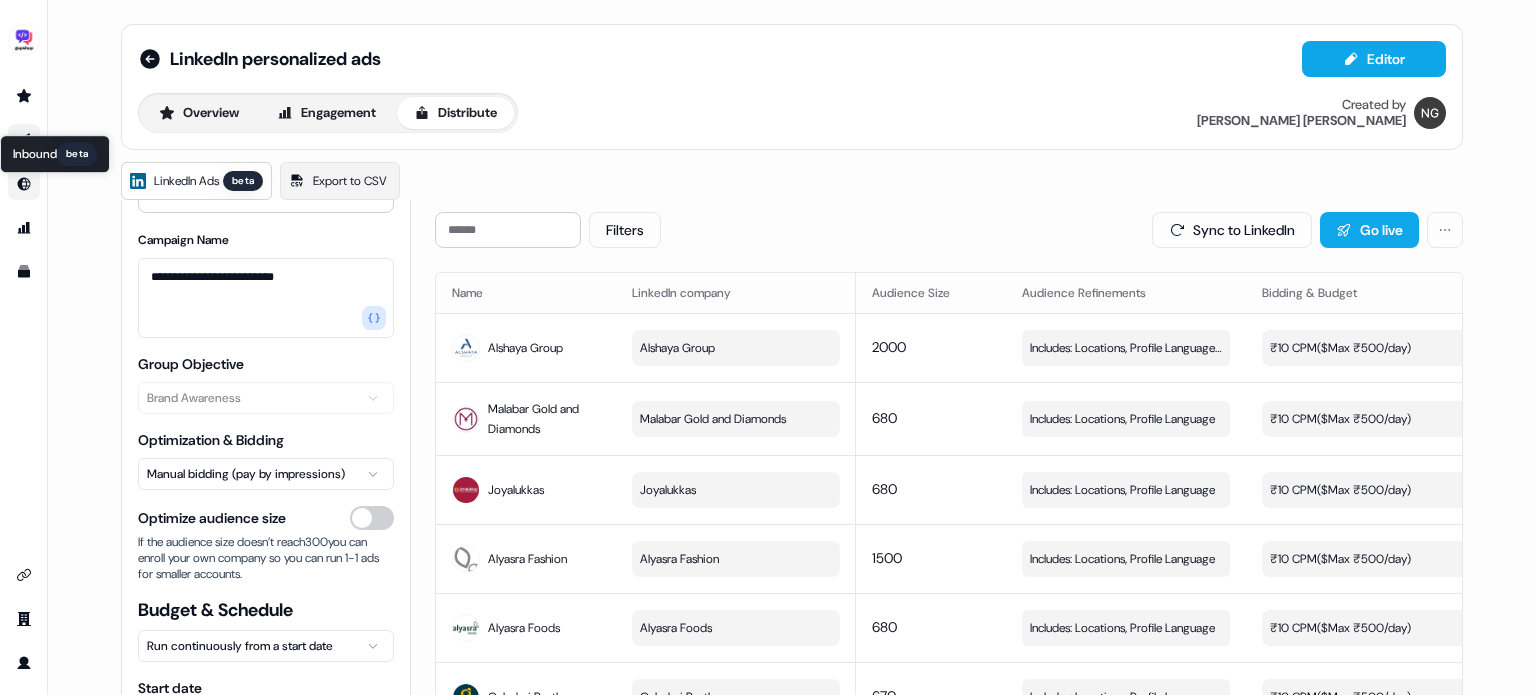 click 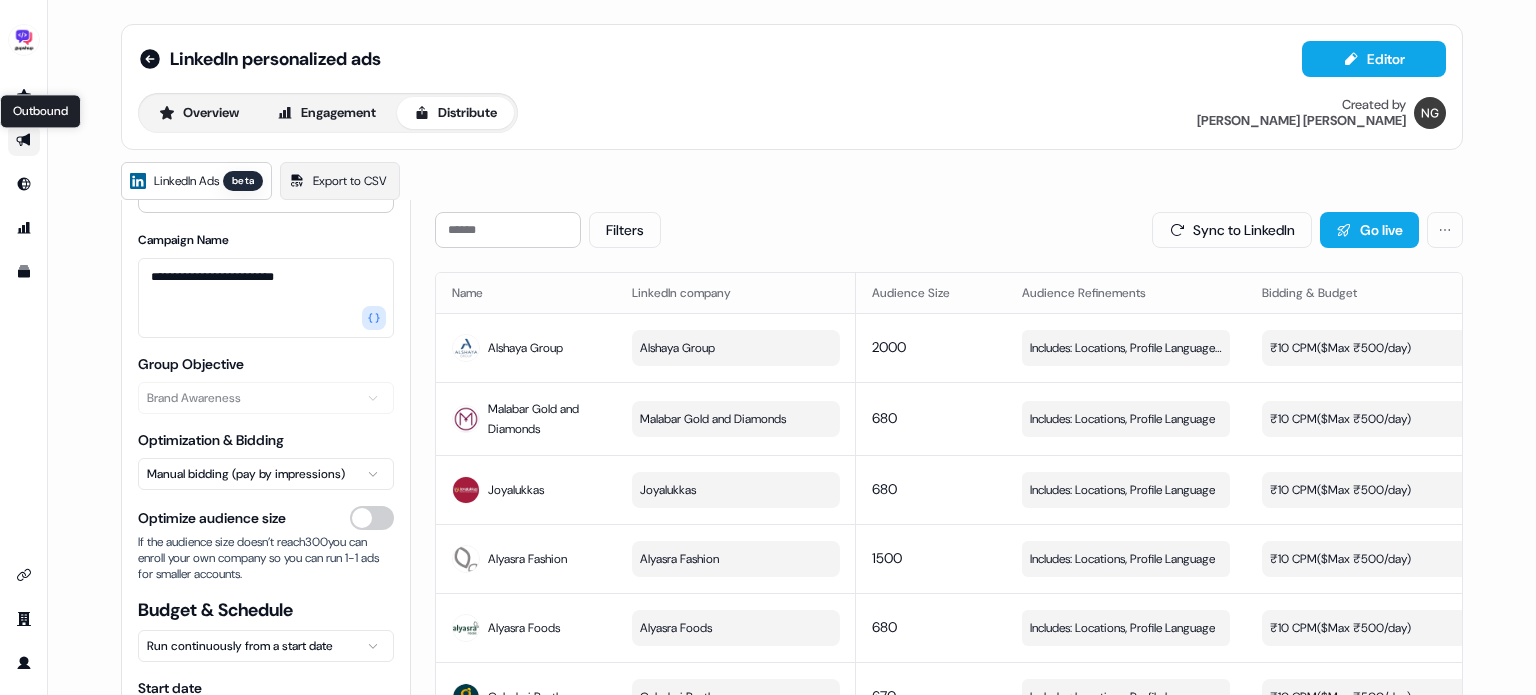 click 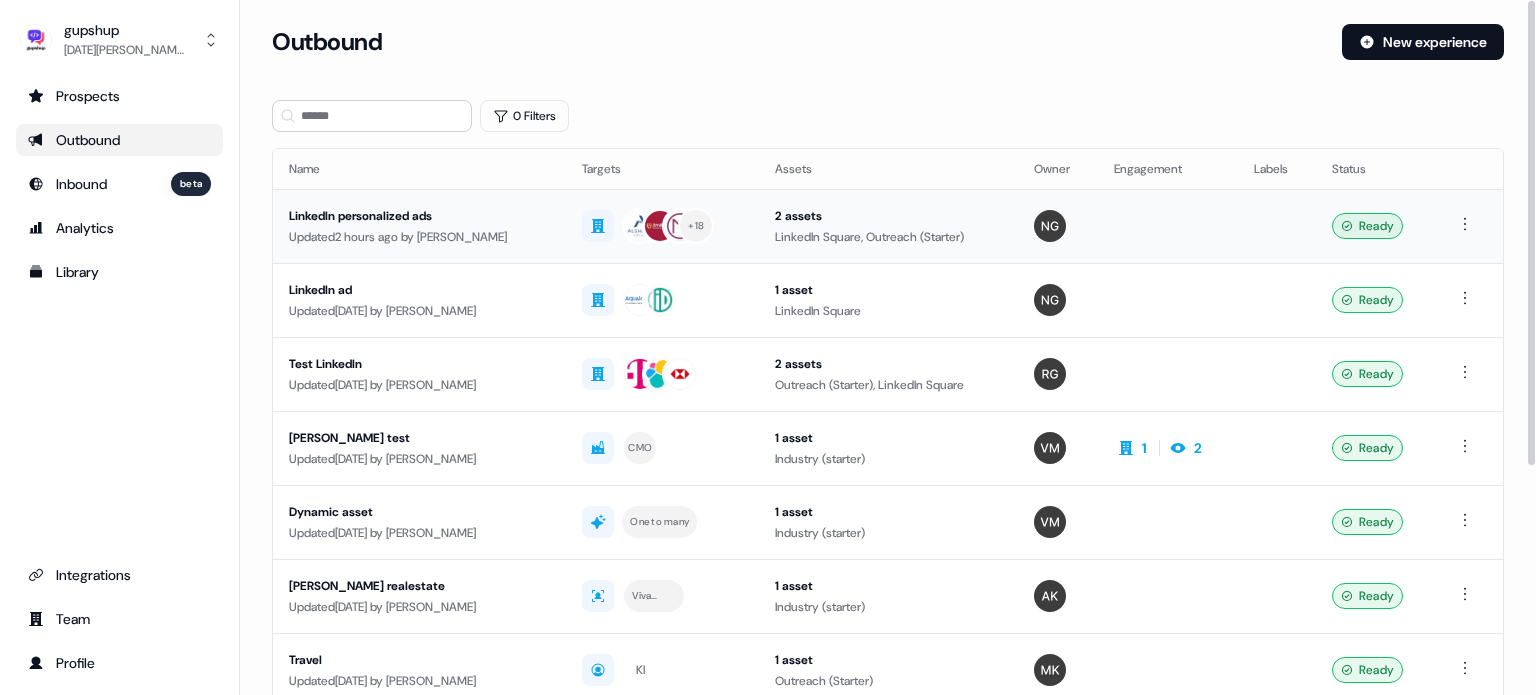click on "LinkedIn personalized ads" at bounding box center (419, 216) 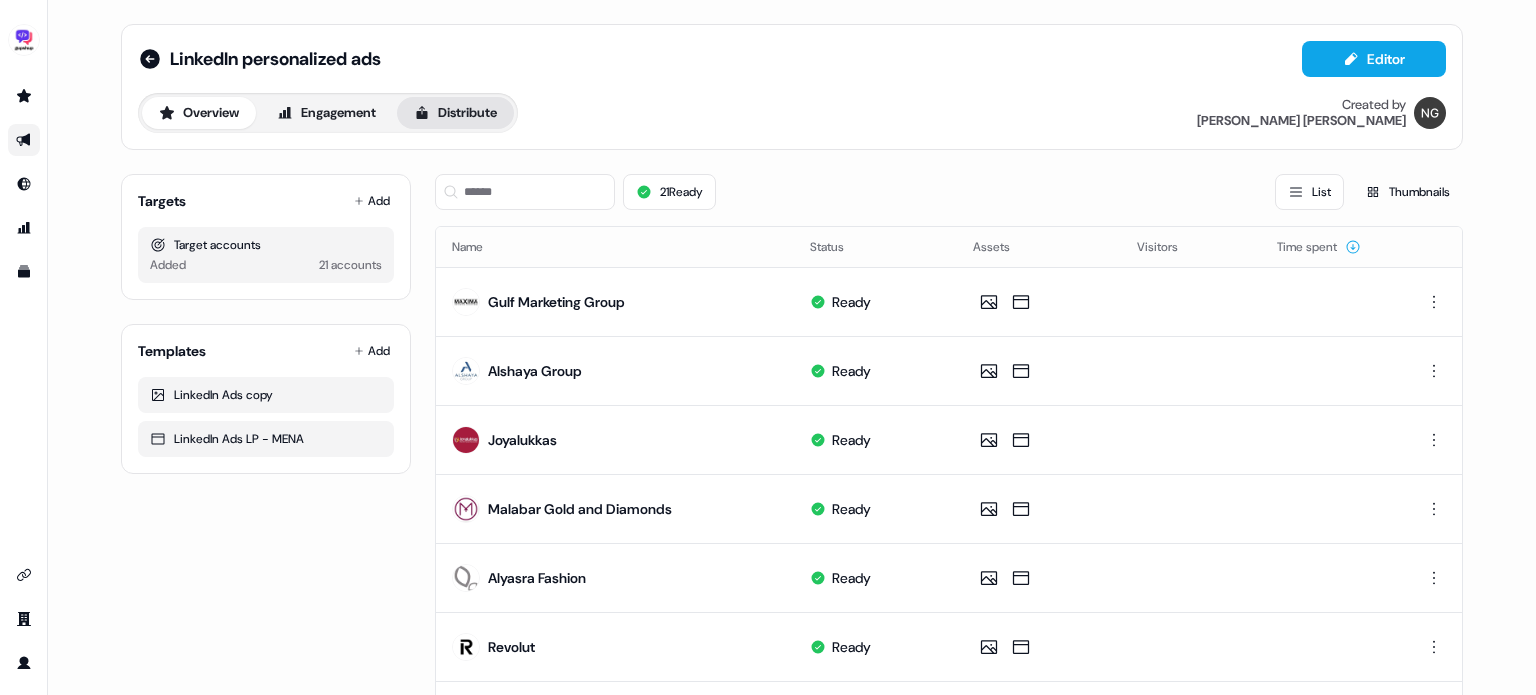 click on "Distribute" at bounding box center [455, 113] 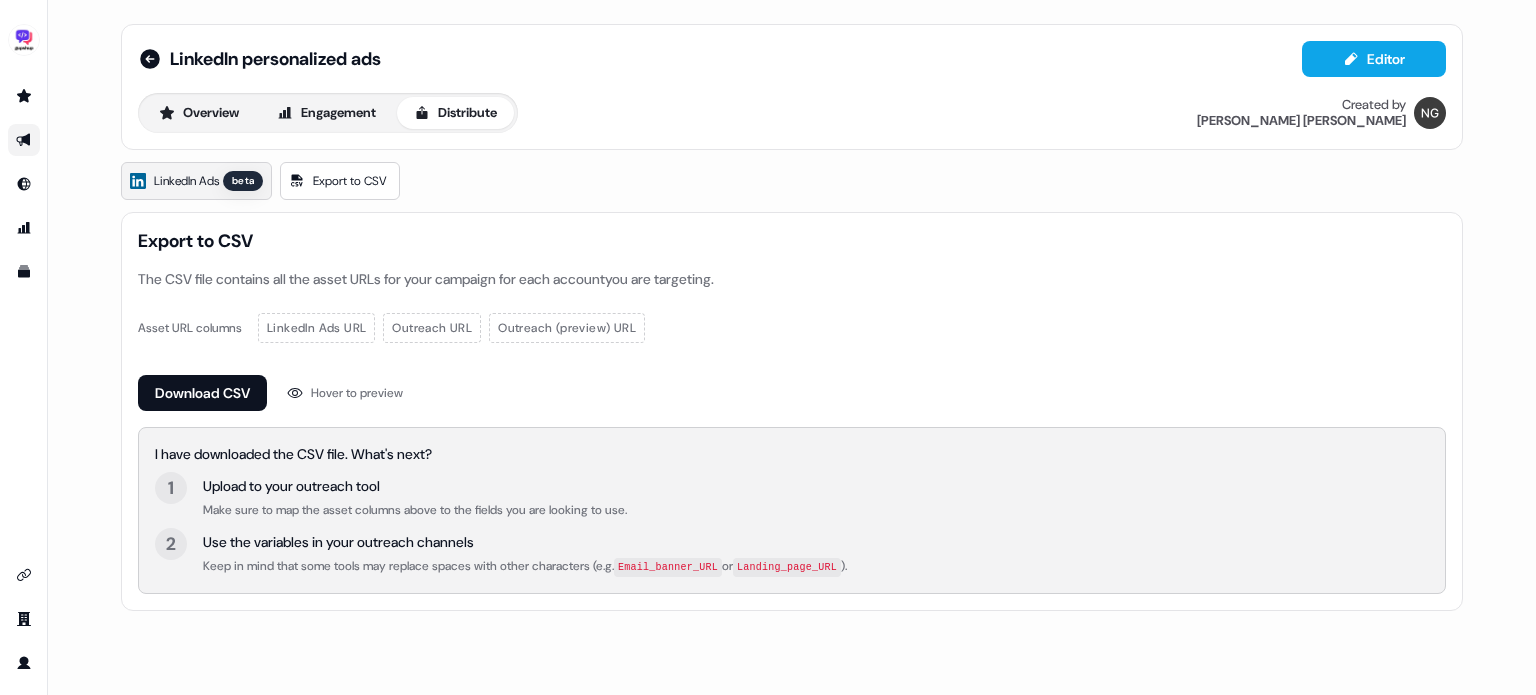 click on "LinkedIn Ads beta" at bounding box center (196, 181) 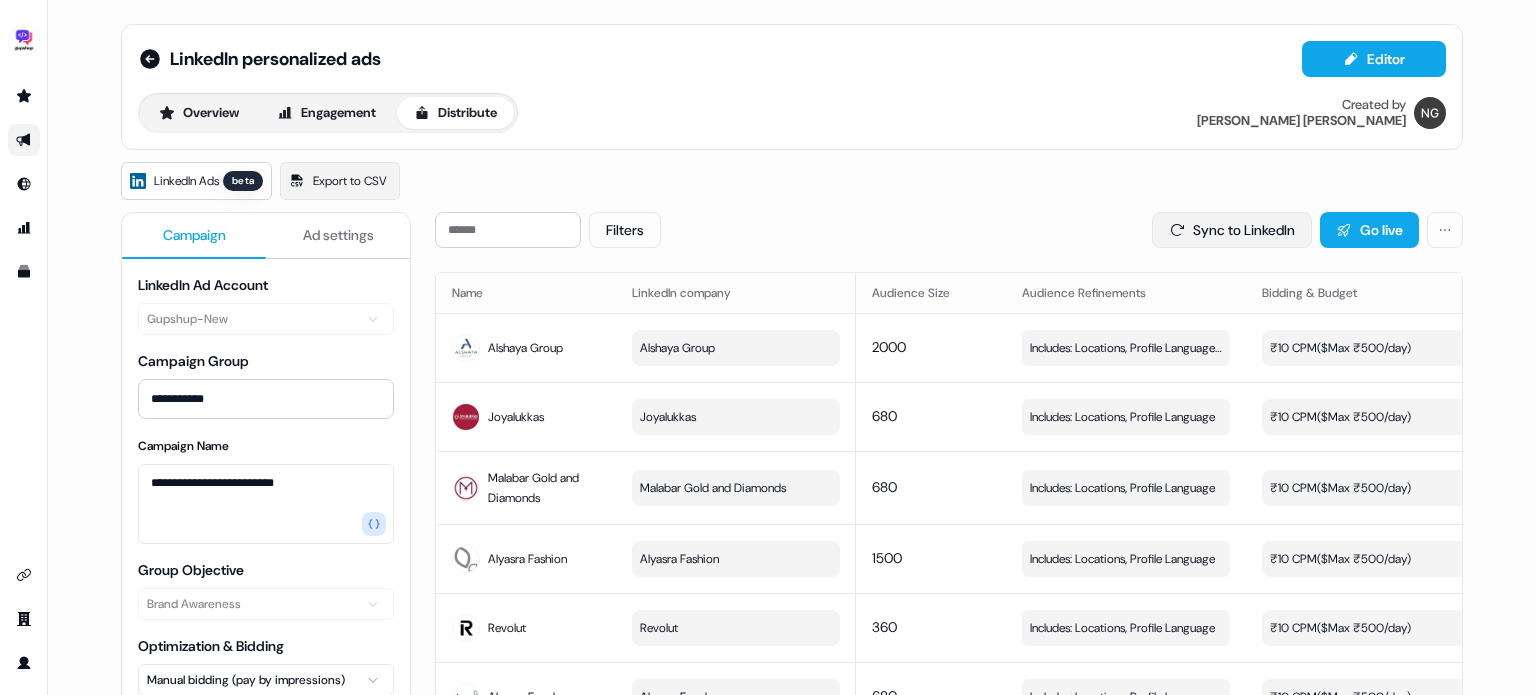 click on "Sync to LinkedIn" at bounding box center [1232, 230] 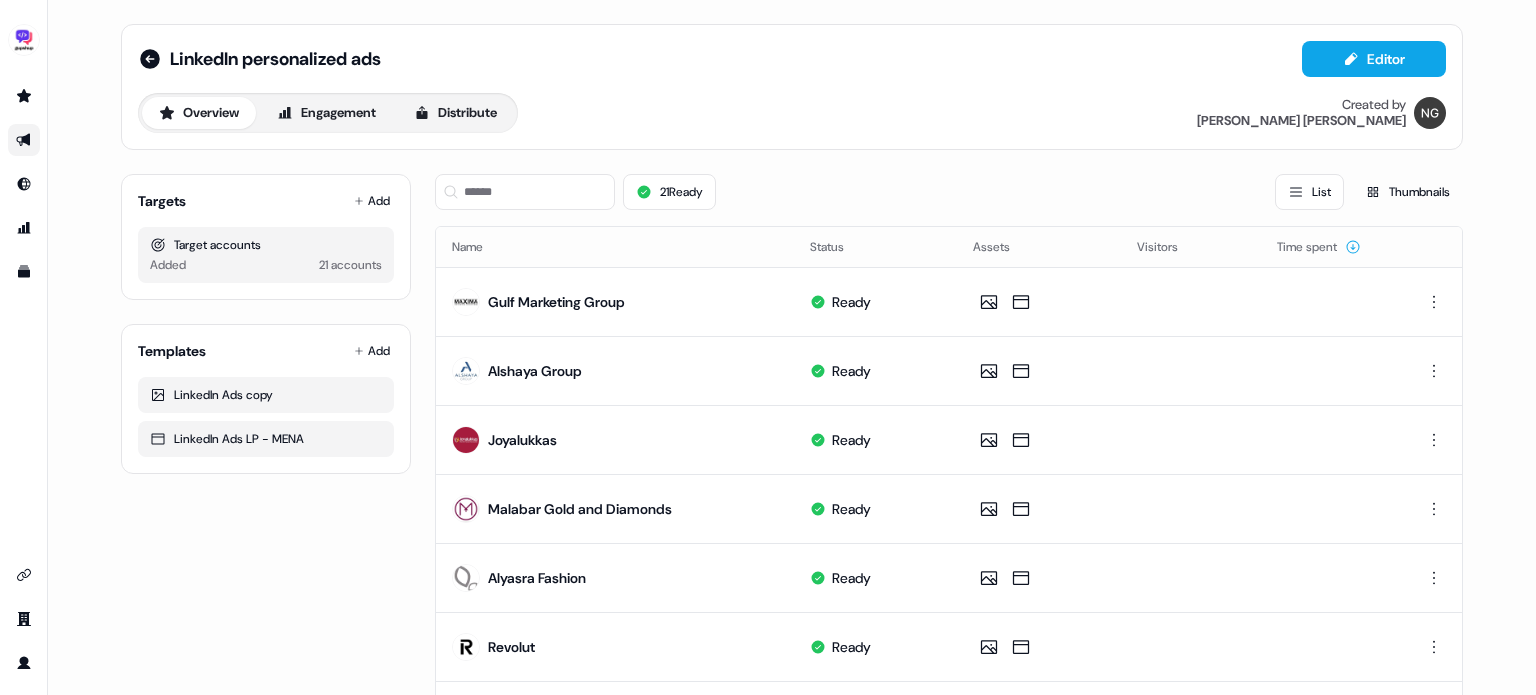scroll, scrollTop: 0, scrollLeft: 0, axis: both 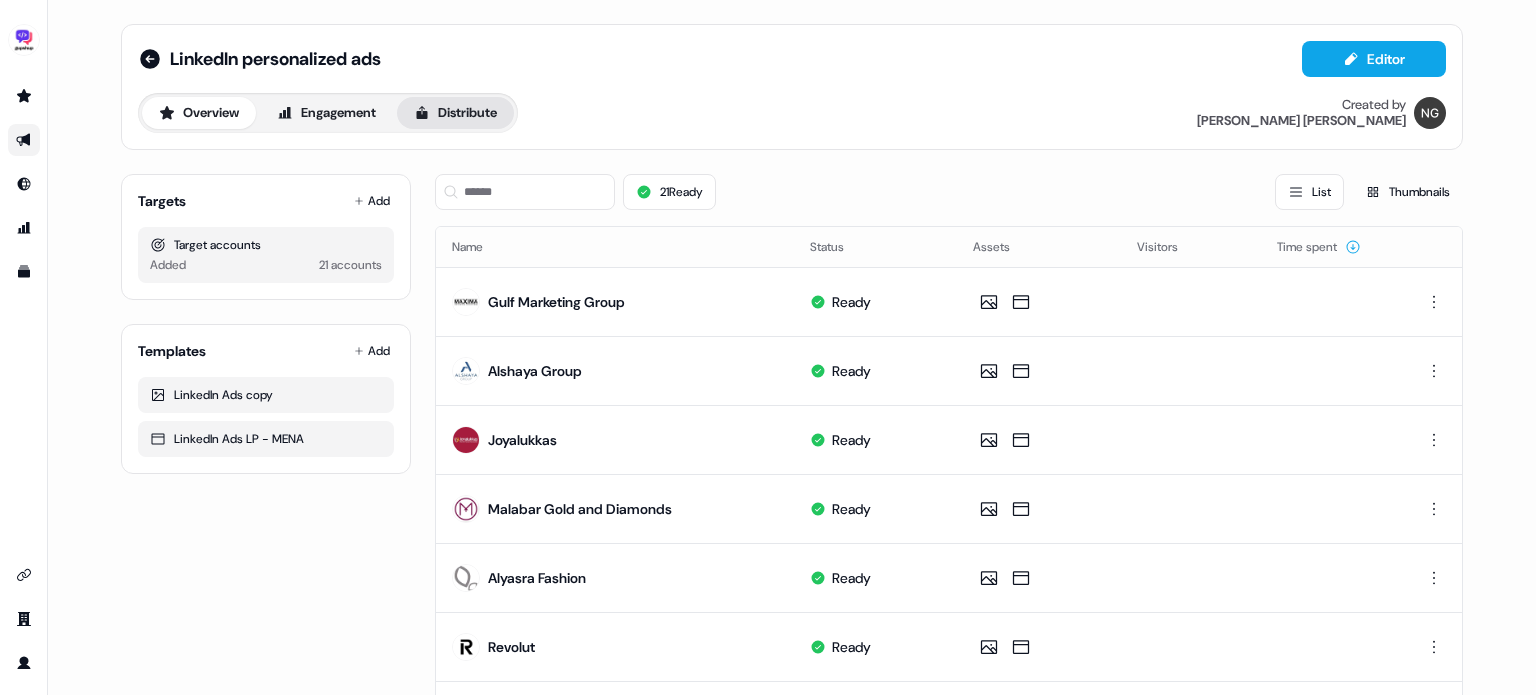 click on "Distribute" at bounding box center [455, 113] 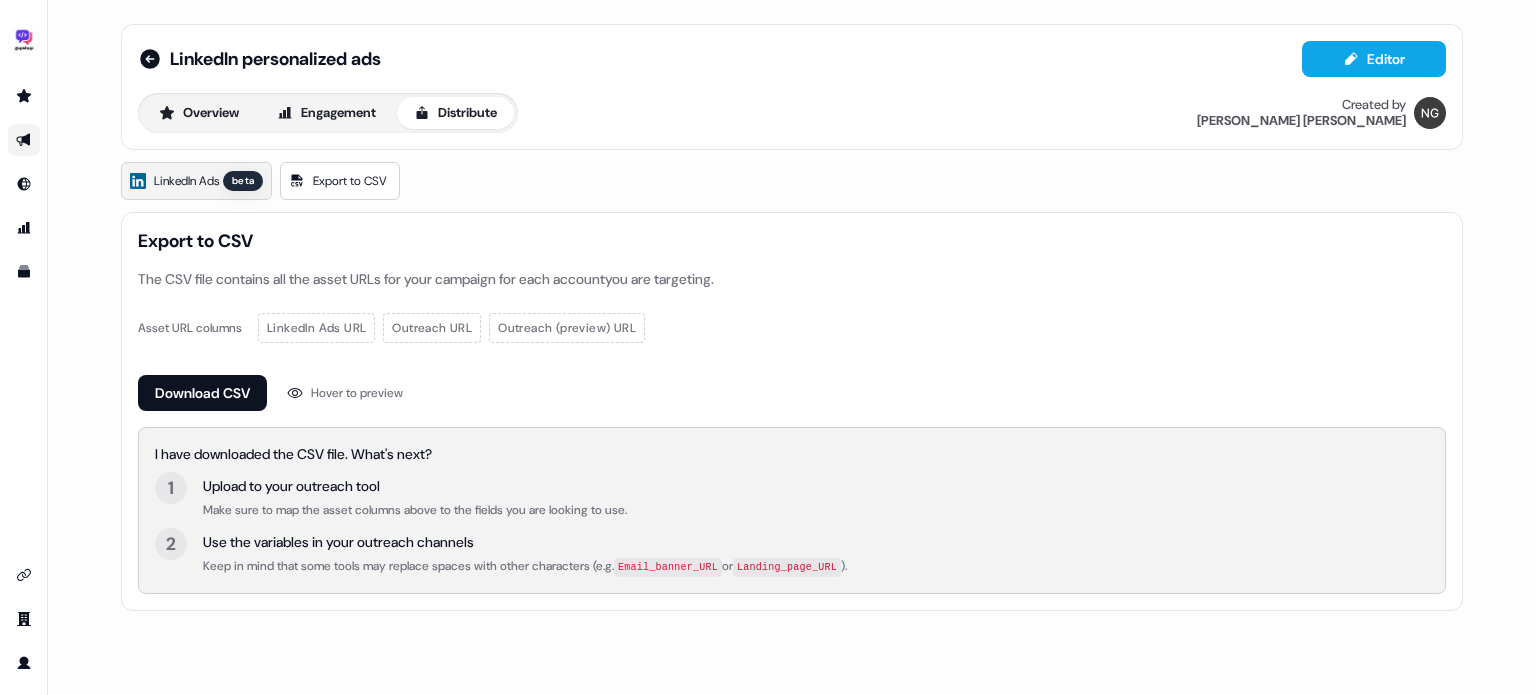 click on "LinkedIn Ads beta" at bounding box center (196, 181) 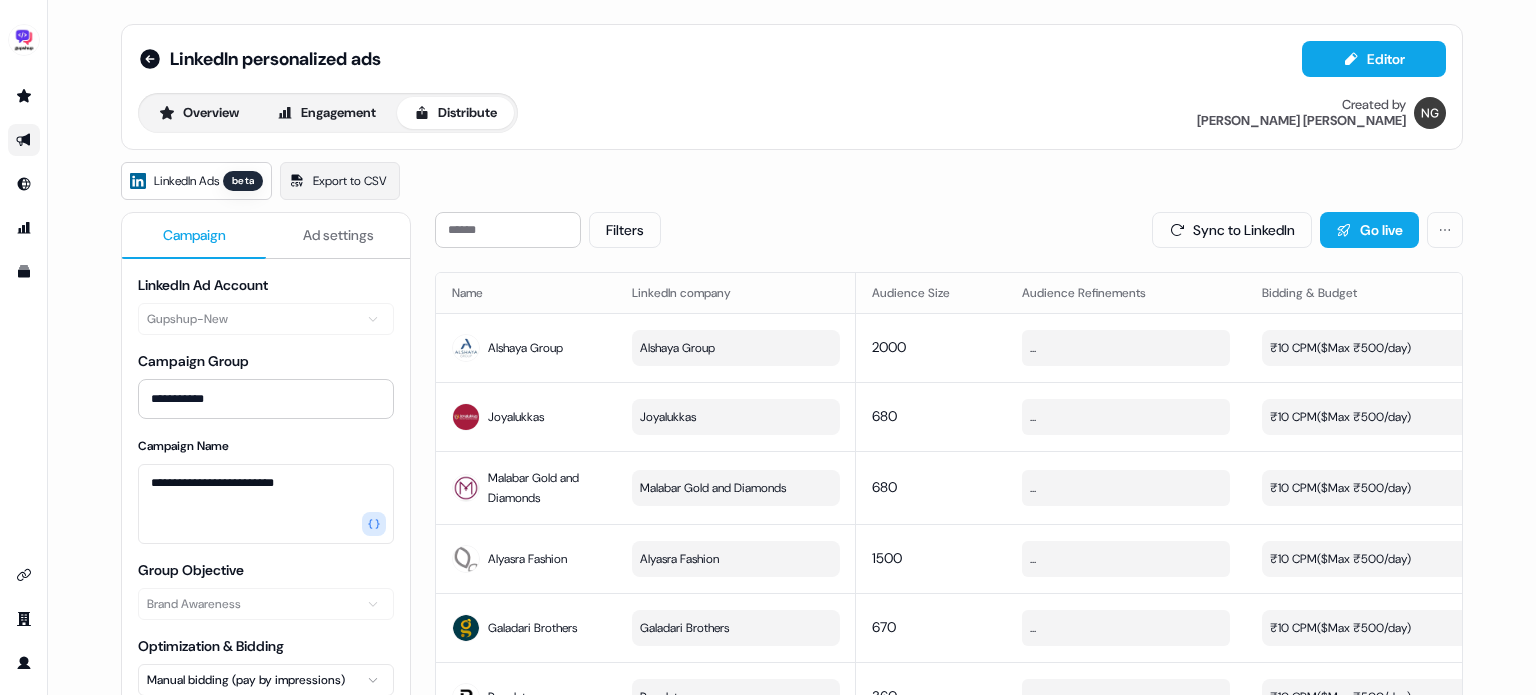 scroll, scrollTop: 206, scrollLeft: 0, axis: vertical 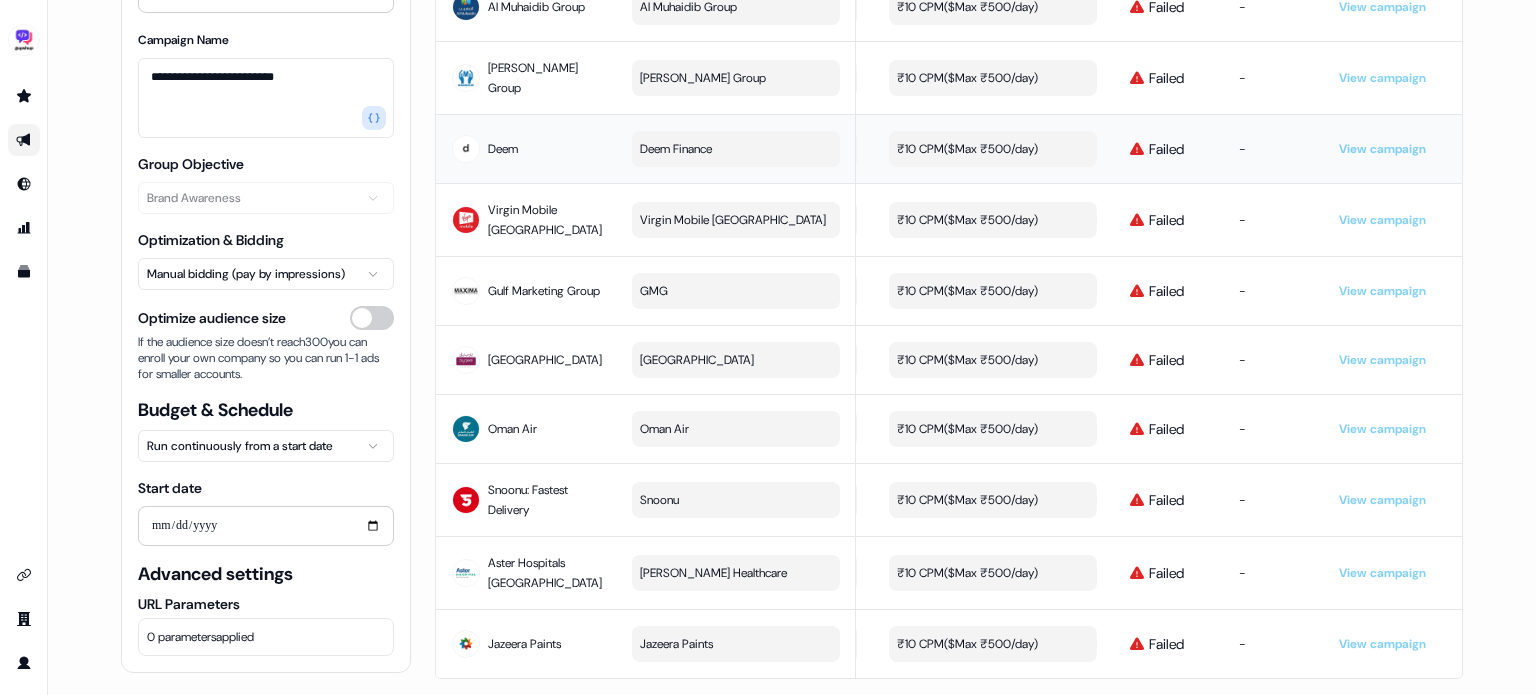 click on "View campaign" at bounding box center (1382, 149) 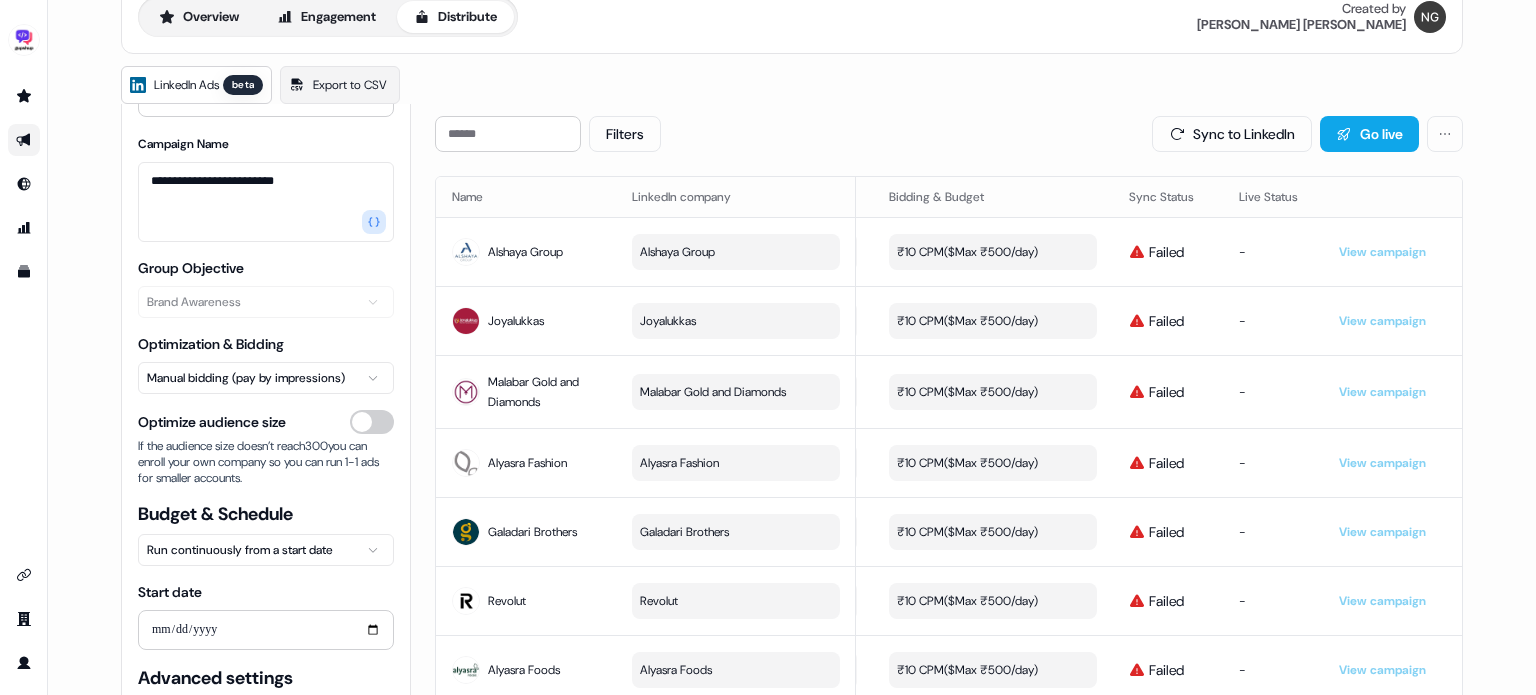 scroll, scrollTop: 0, scrollLeft: 0, axis: both 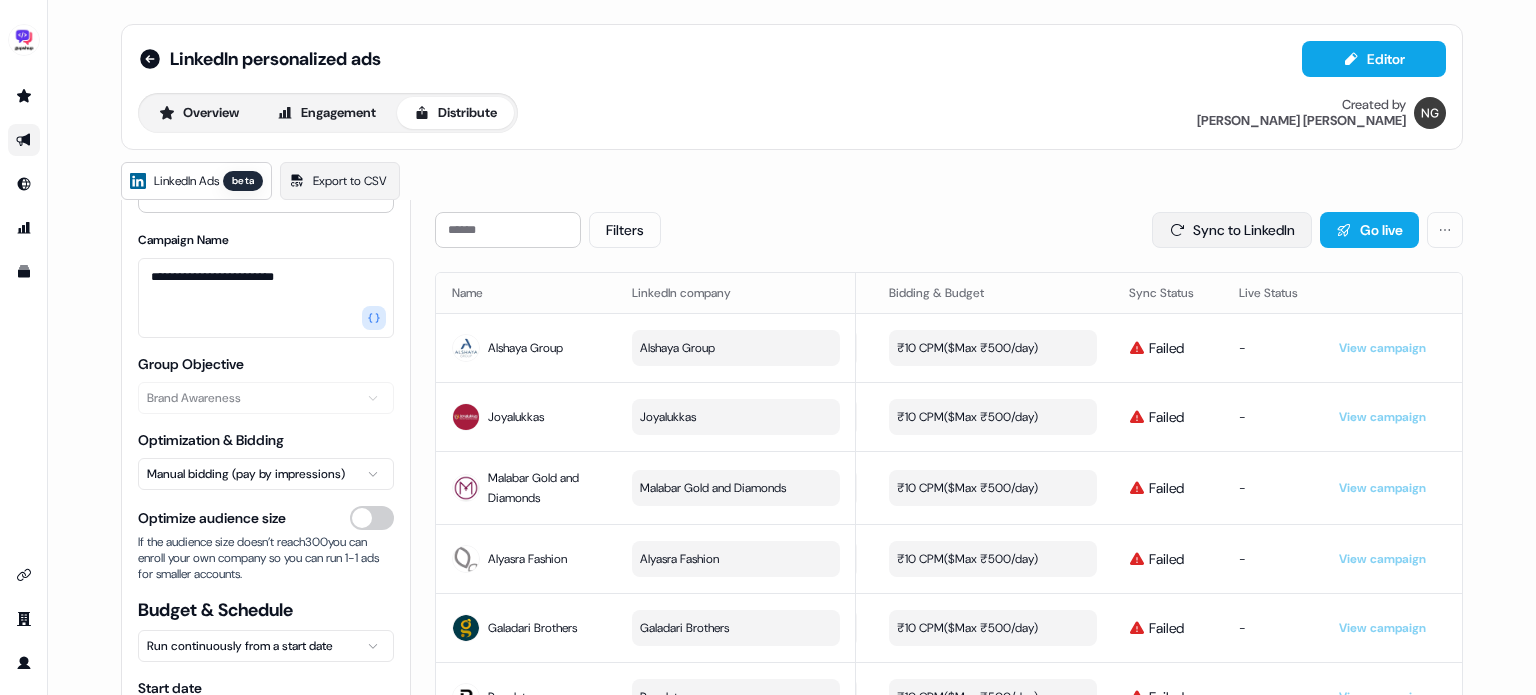 click on "Sync to LinkedIn" at bounding box center (1232, 230) 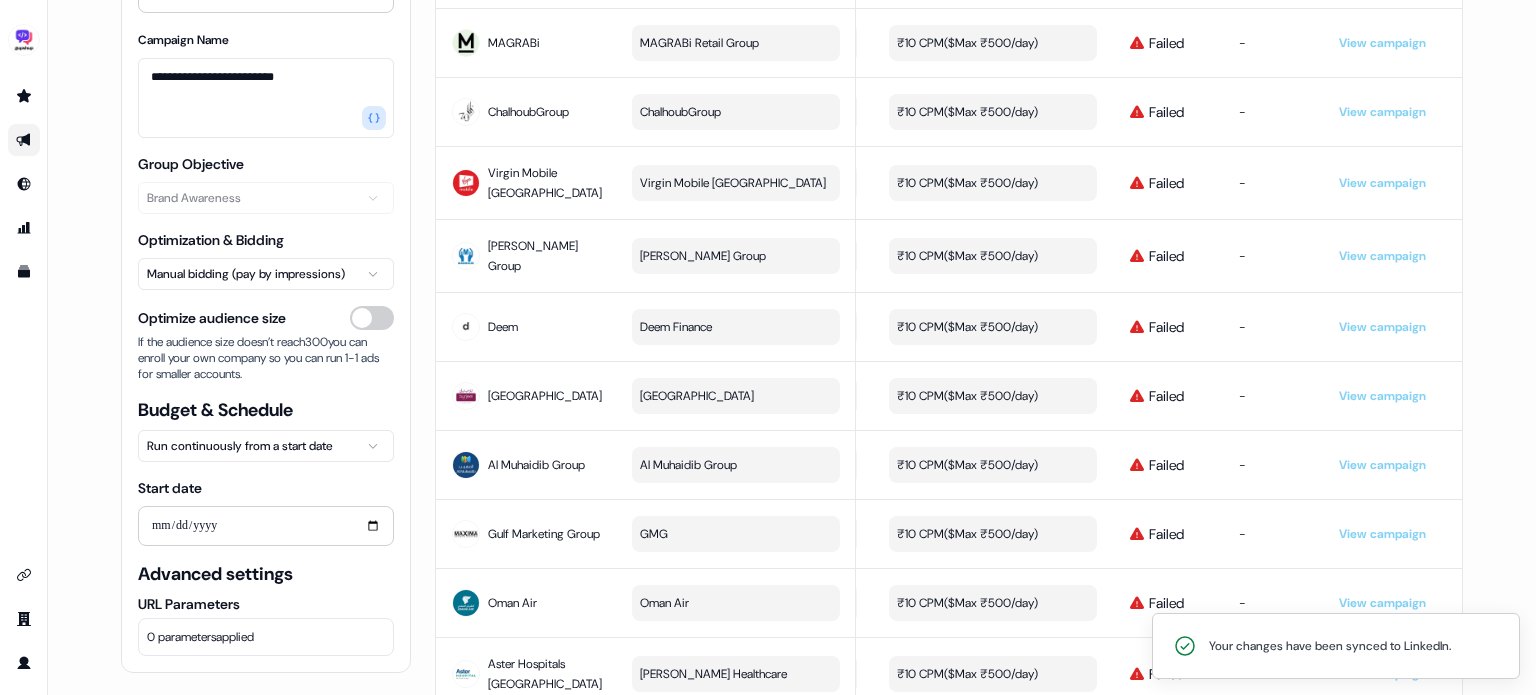 scroll, scrollTop: 1104, scrollLeft: 0, axis: vertical 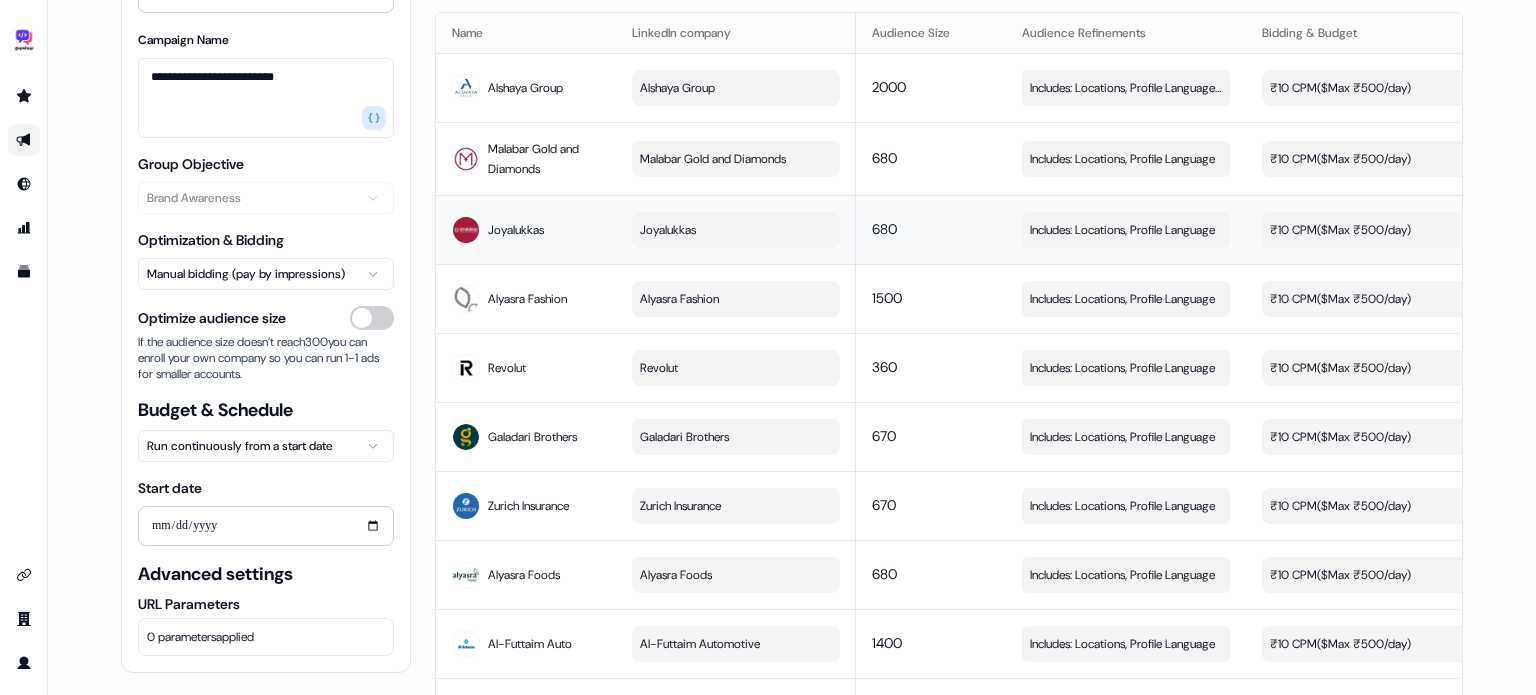 click on "Joyalukkas" at bounding box center (516, 230) 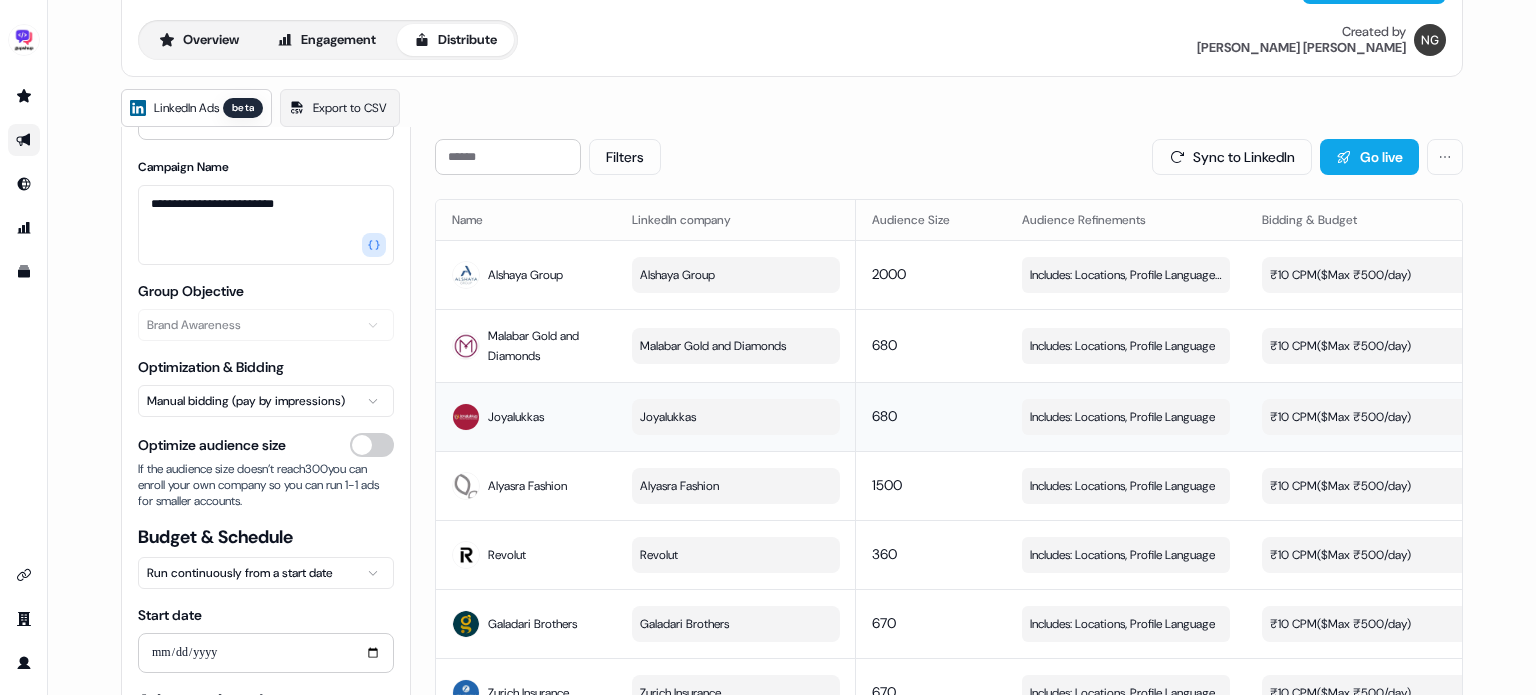 scroll, scrollTop: 0, scrollLeft: 0, axis: both 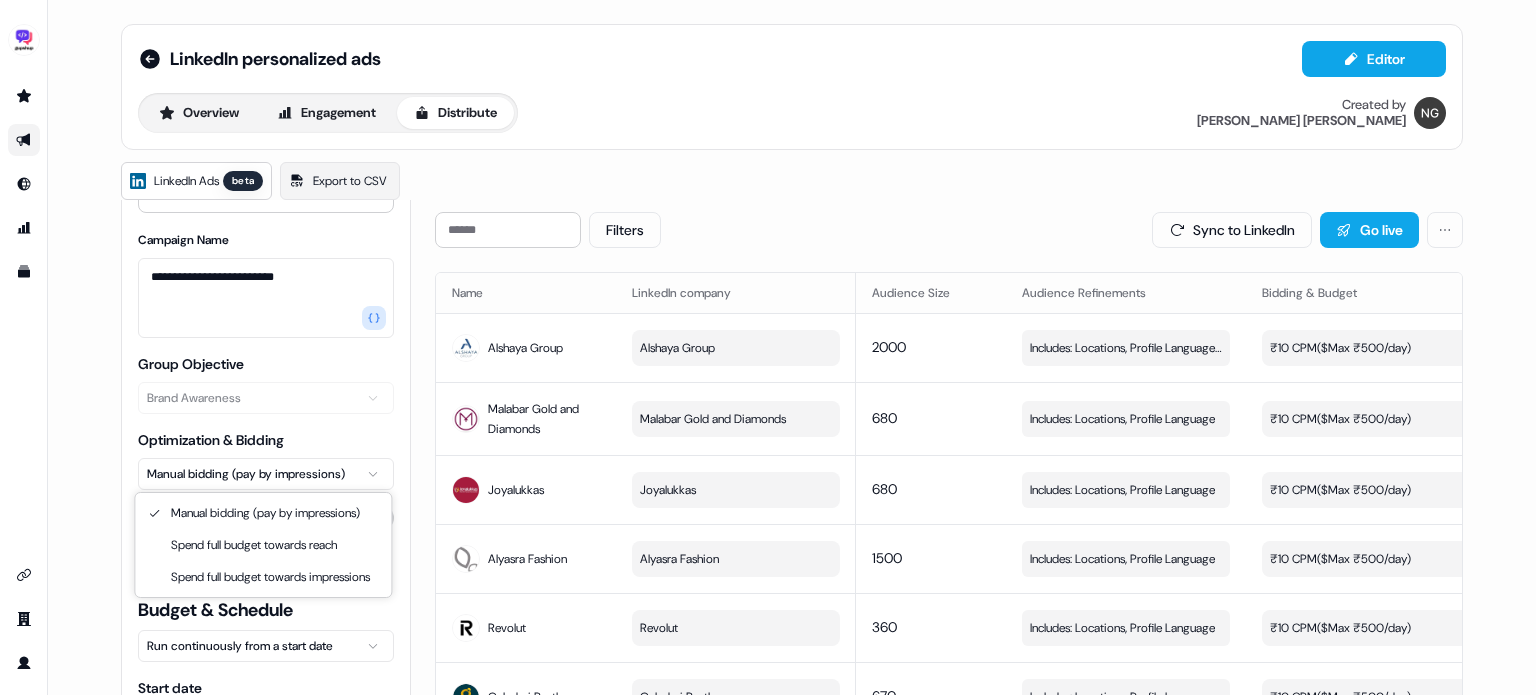 click on "**********" at bounding box center [768, 347] 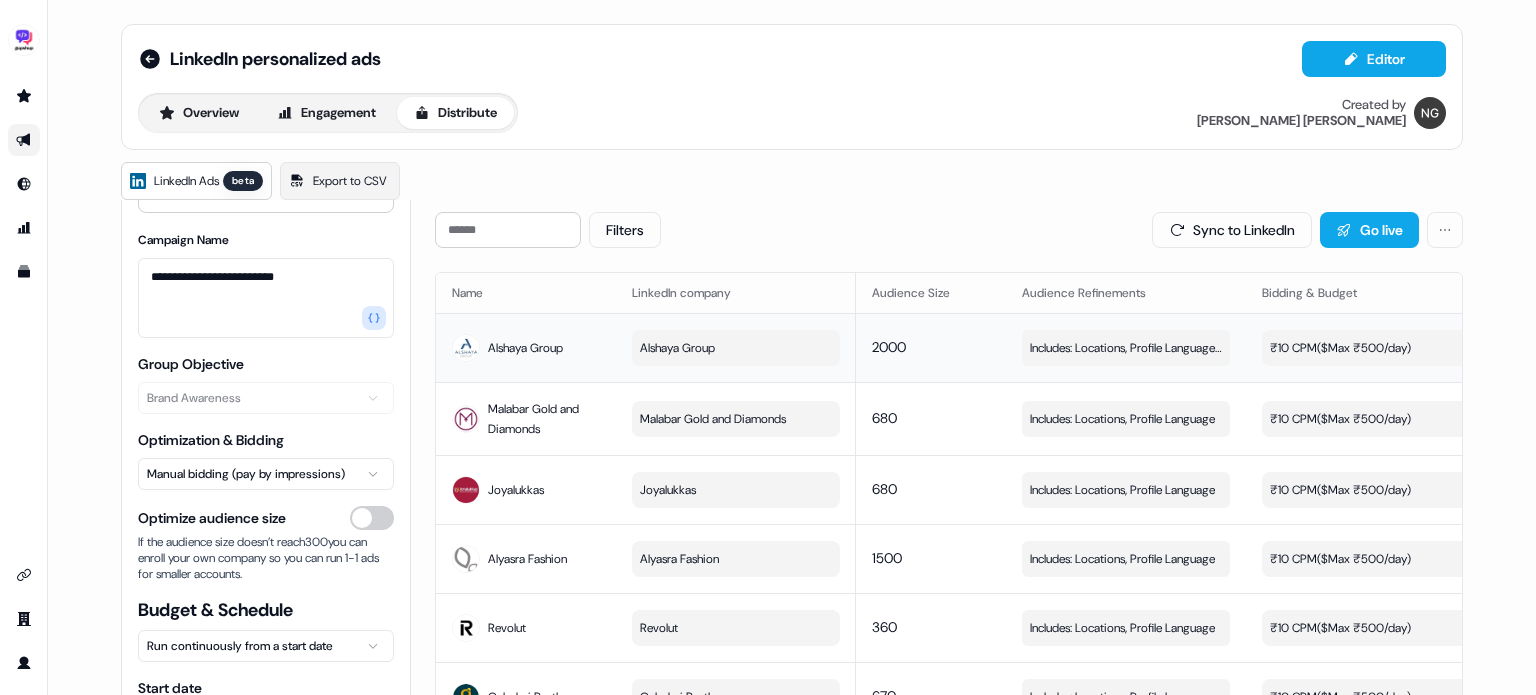 drag, startPoint x: 1352, startPoint y: 317, endPoint x: 1327, endPoint y: 342, distance: 35.35534 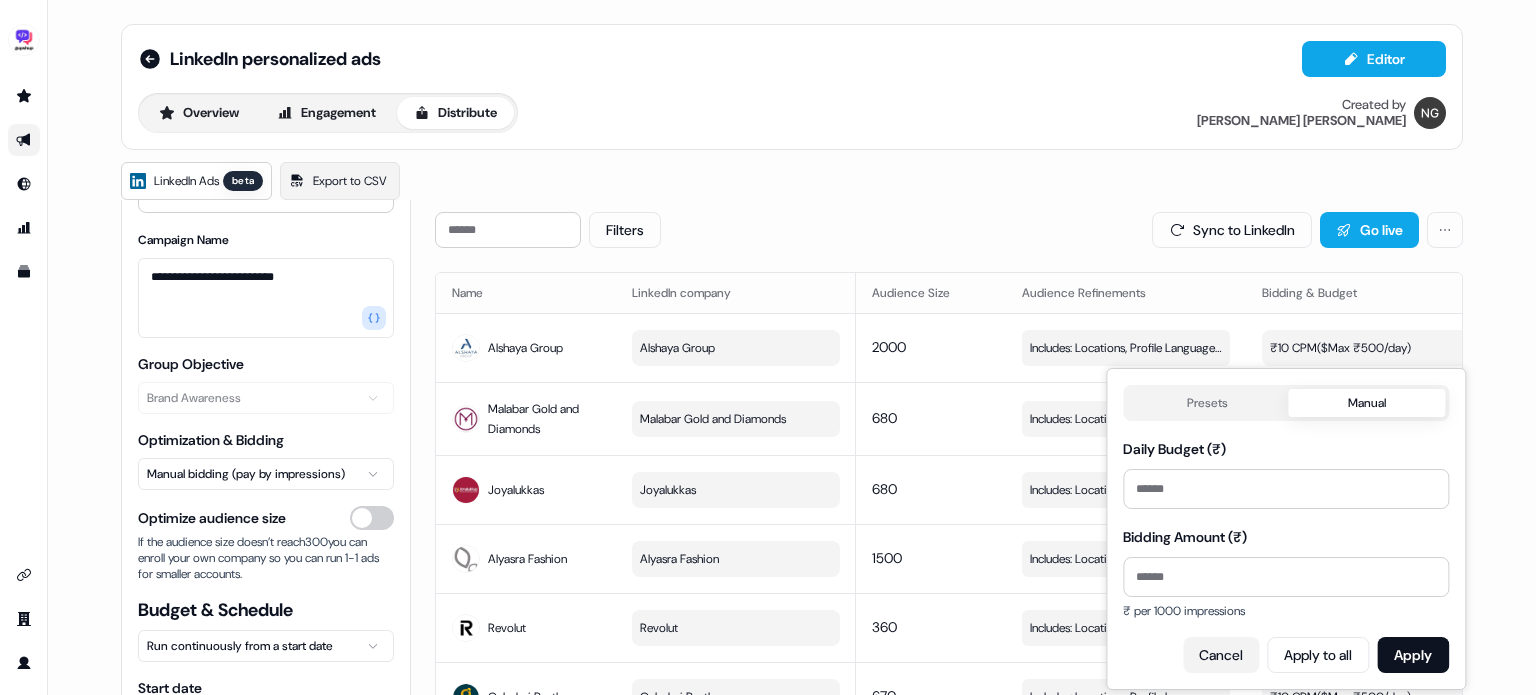 click on "Cancel" at bounding box center (1221, 655) 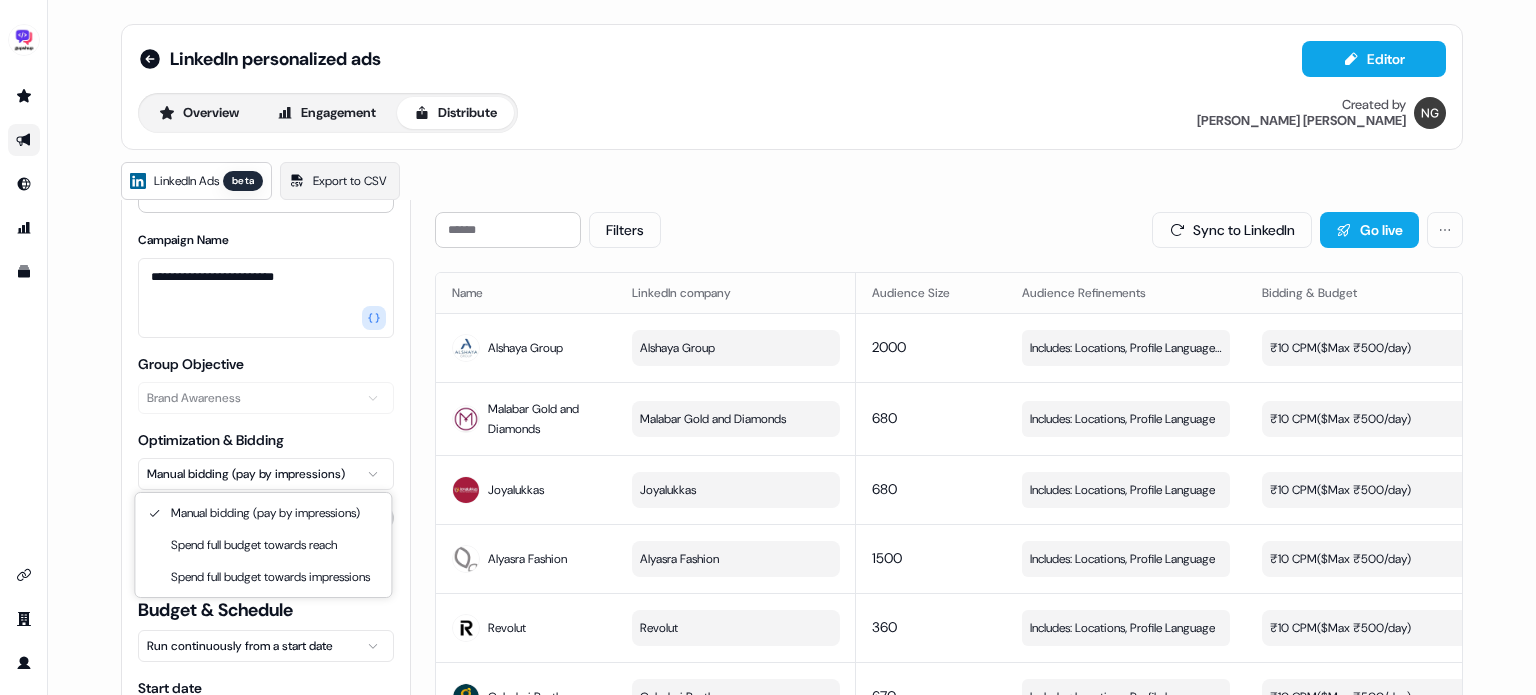 click on "**********" at bounding box center (768, 347) 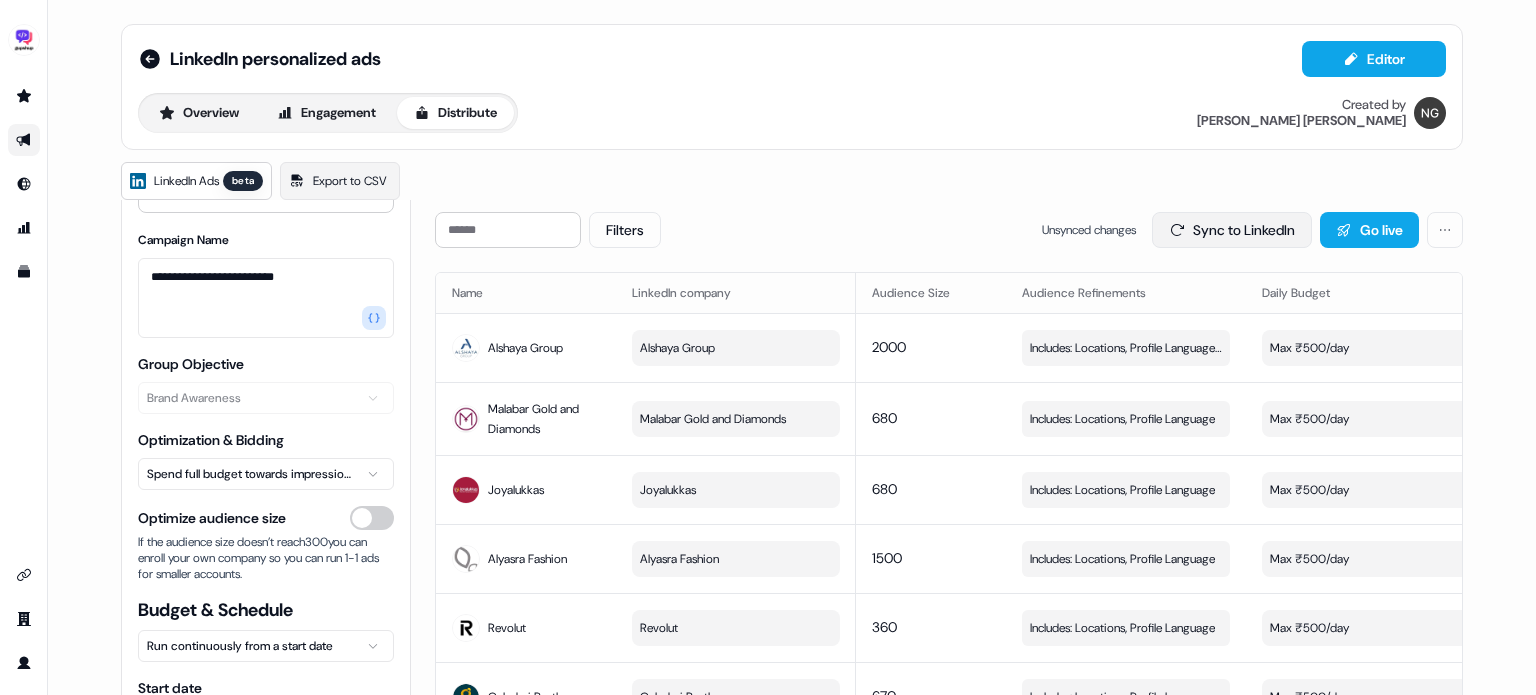 click on "Sync to LinkedIn" at bounding box center (1232, 230) 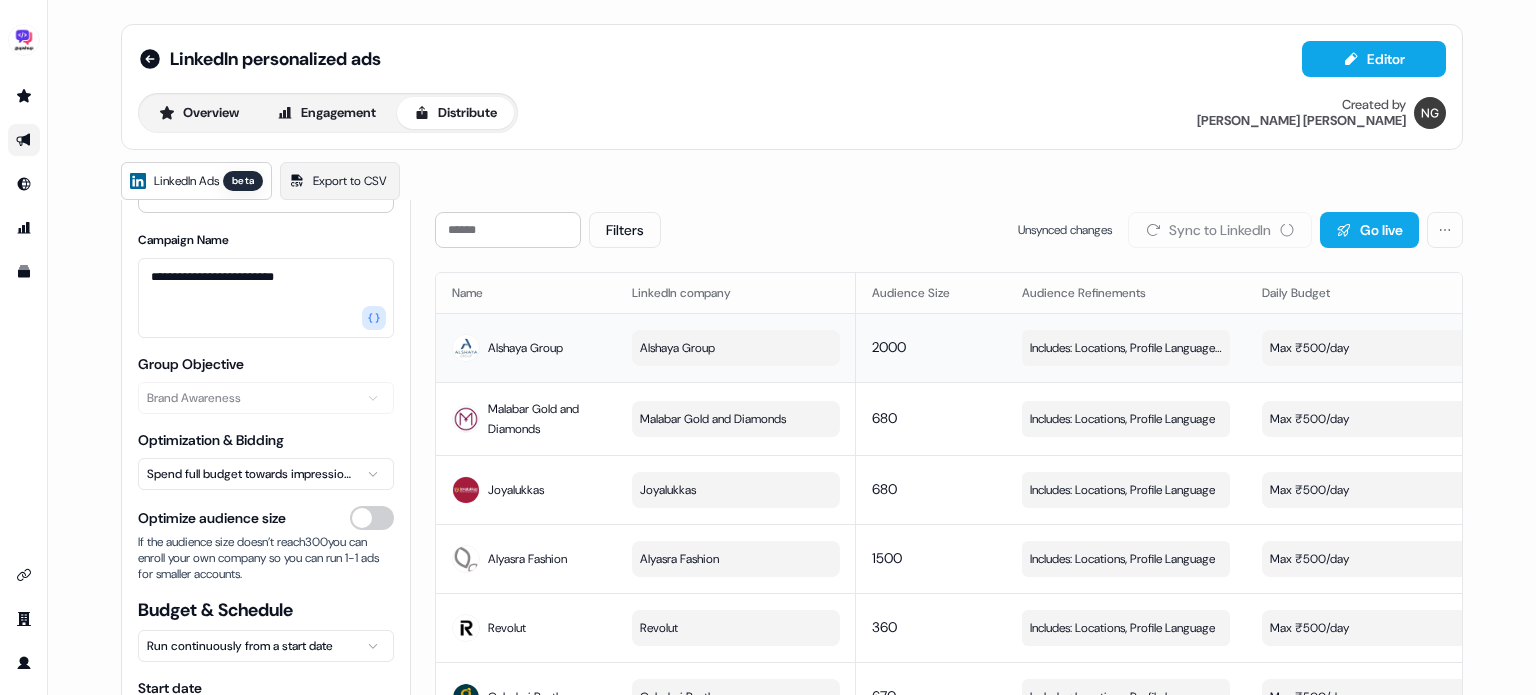 scroll, scrollTop: 0, scrollLeft: 373, axis: horizontal 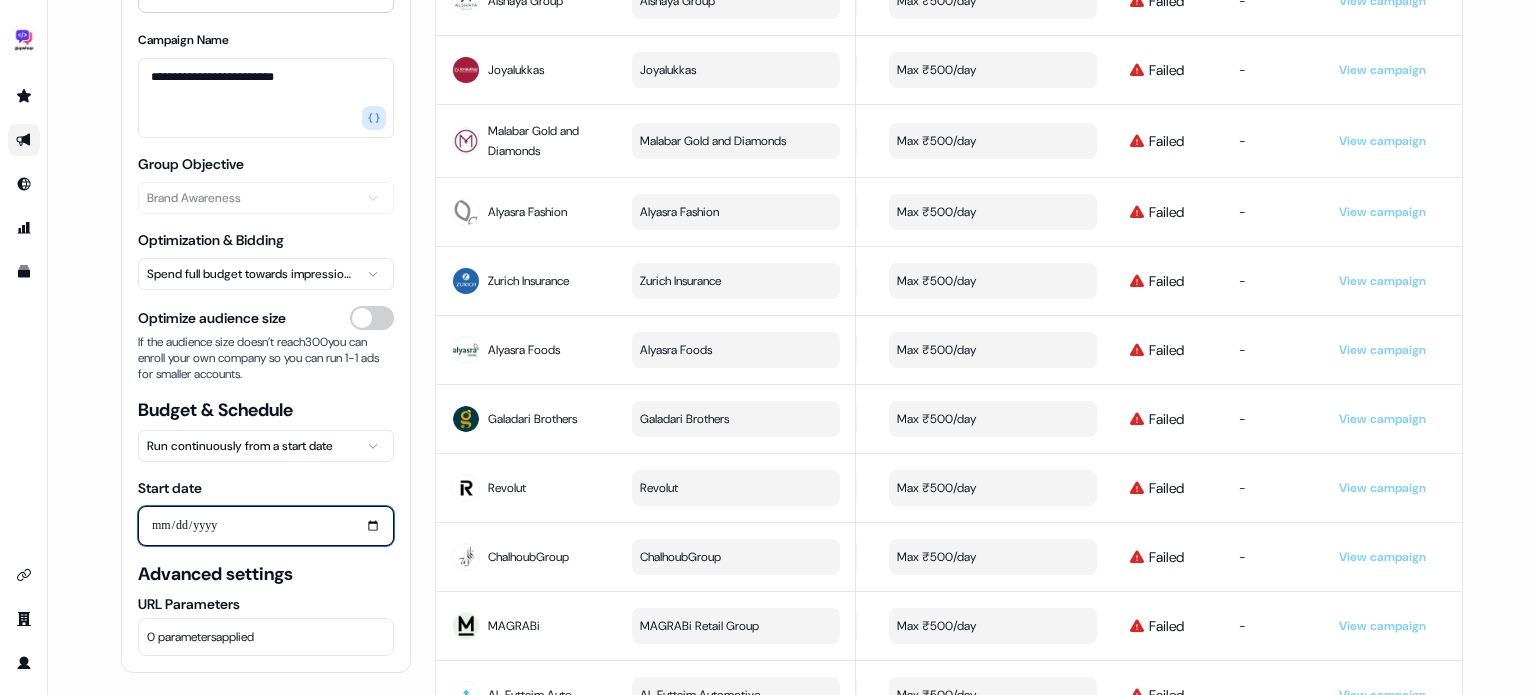 click on "**********" at bounding box center (266, 526) 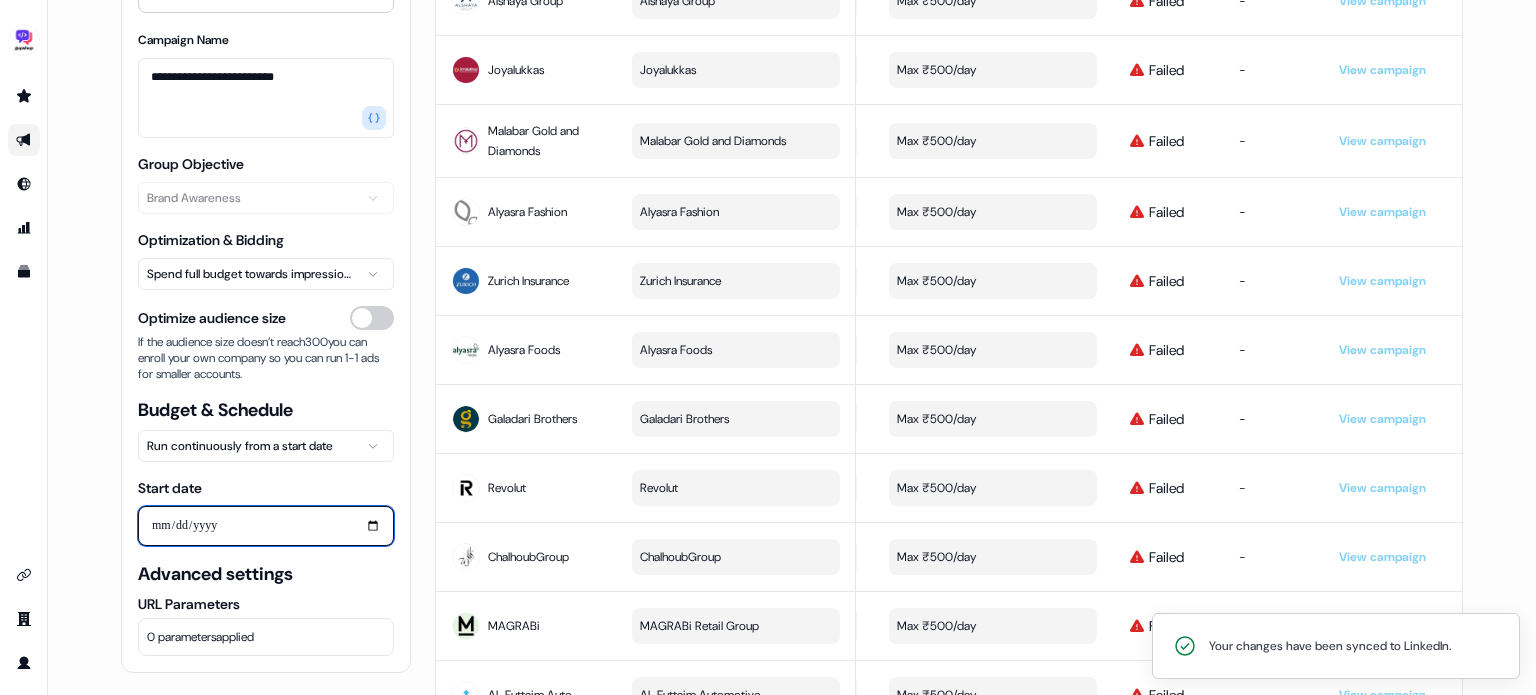 type on "**********" 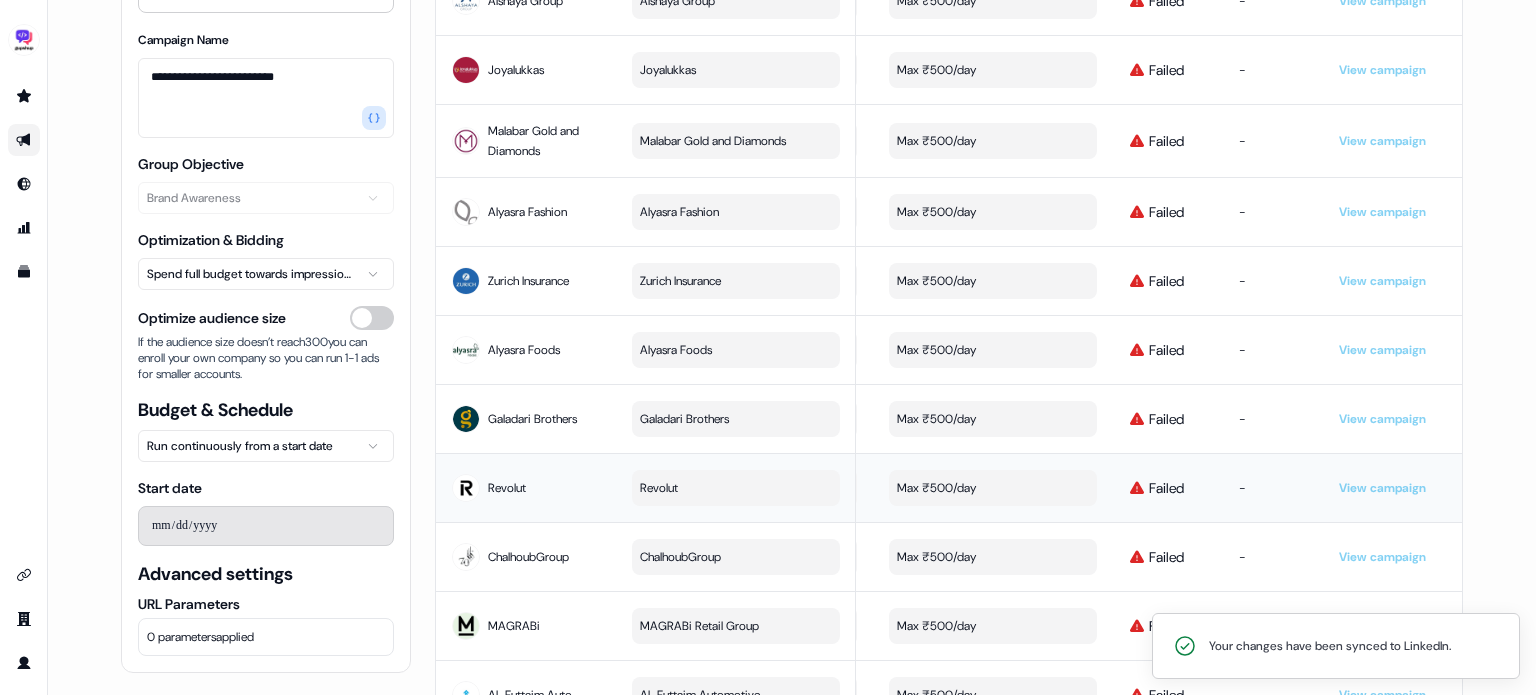 scroll, scrollTop: 0, scrollLeft: 0, axis: both 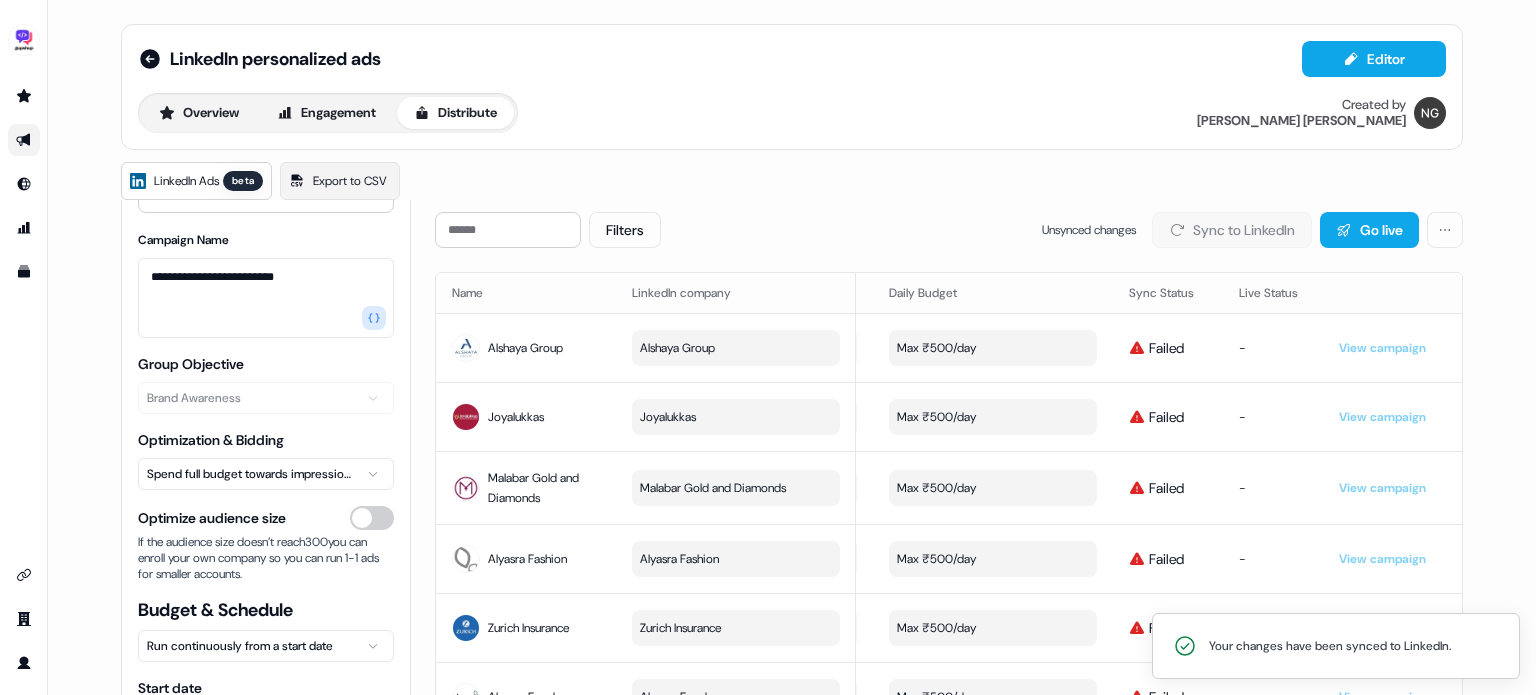 click on "Sync to LinkedIn Go live" at bounding box center (1307, 230) 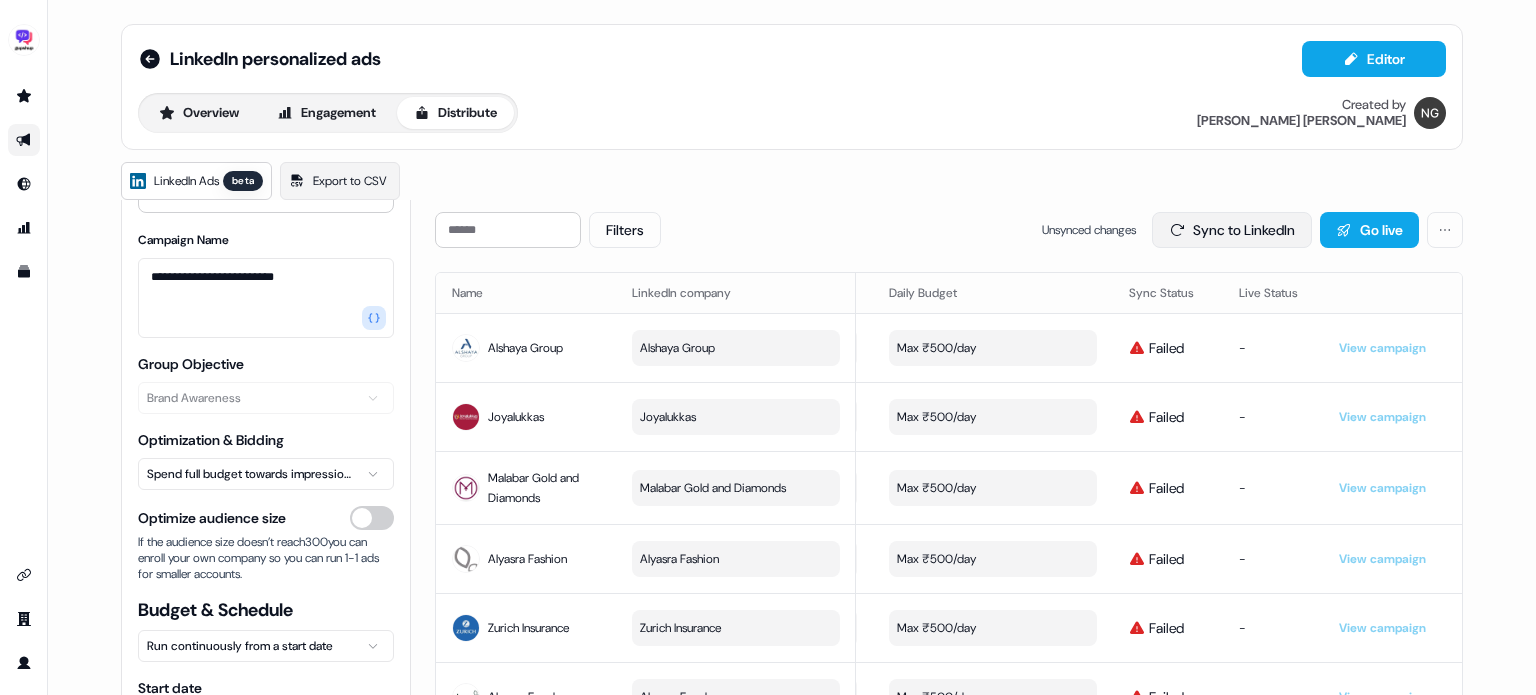 click on "Sync to LinkedIn" at bounding box center (1232, 230) 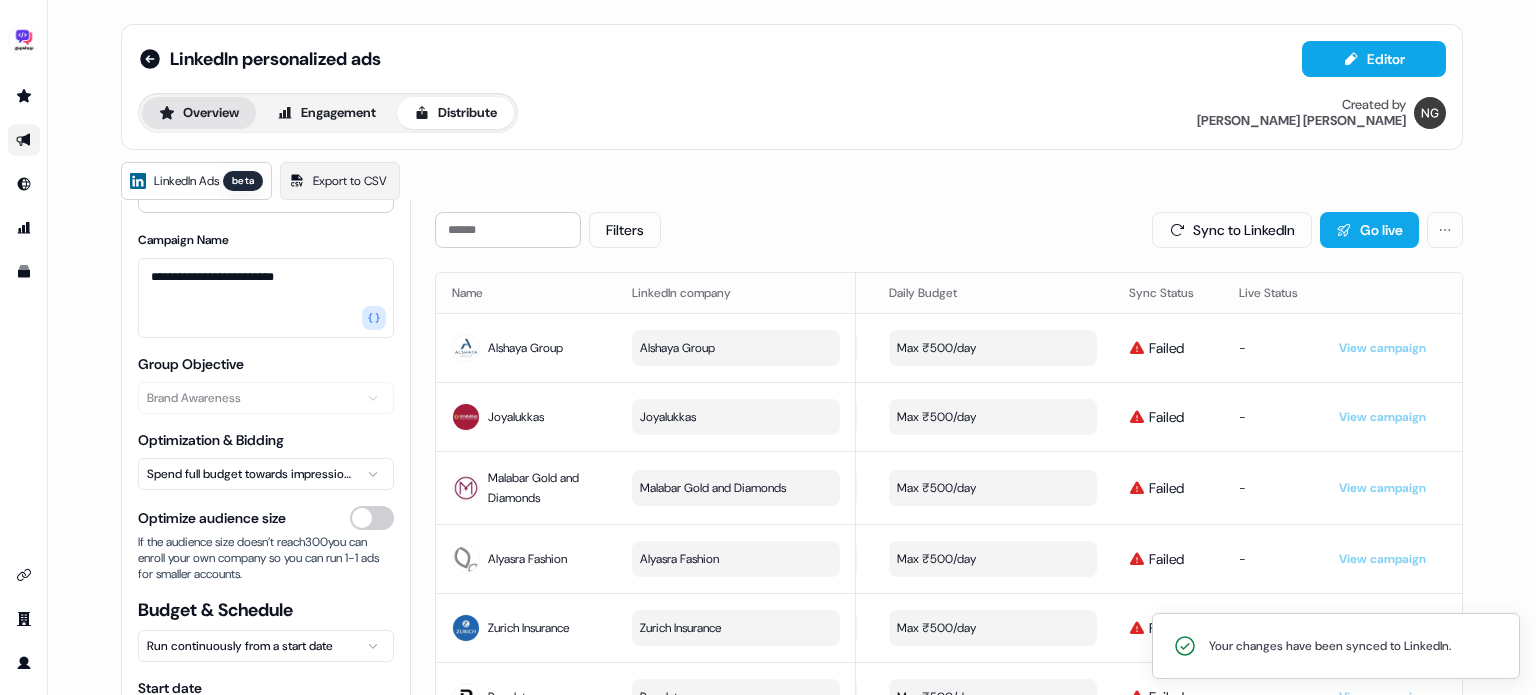 click on "Overview" at bounding box center (199, 113) 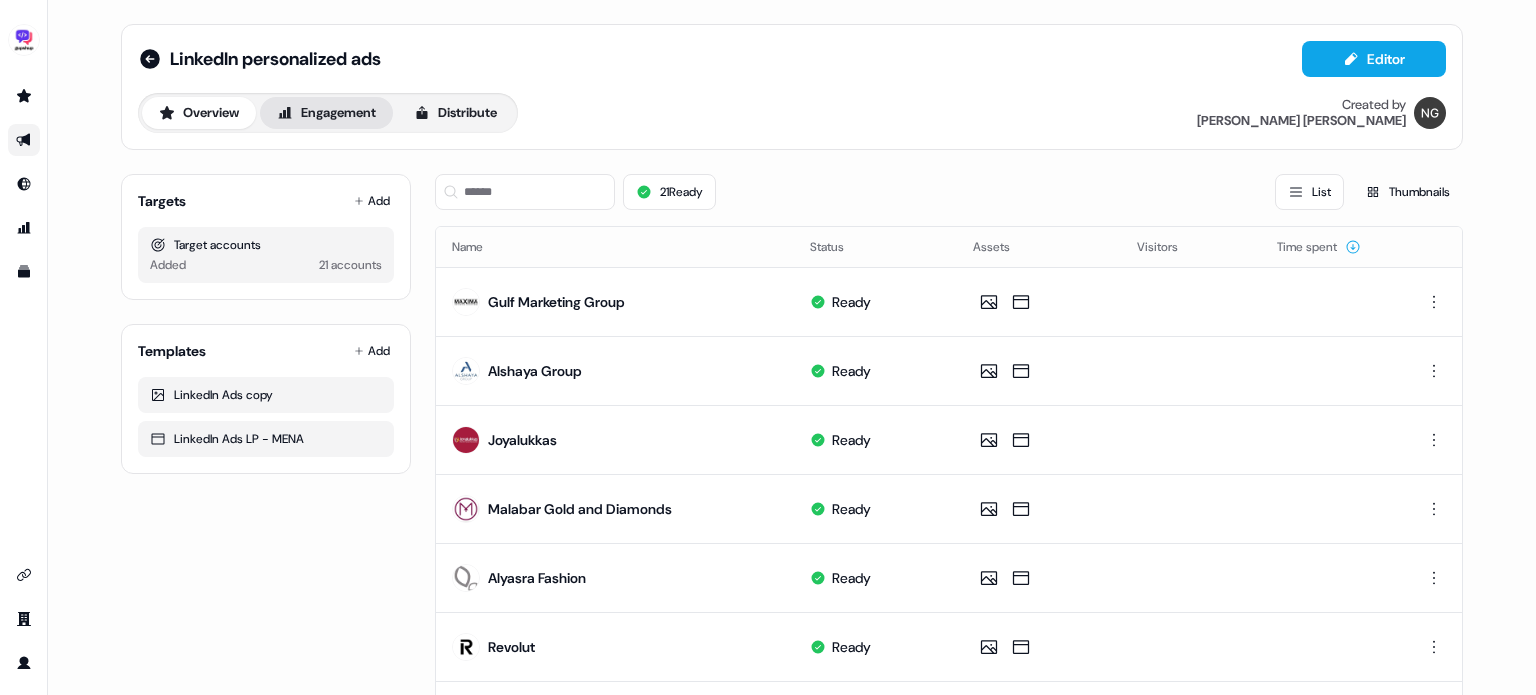 click on "Engagement" at bounding box center [326, 113] 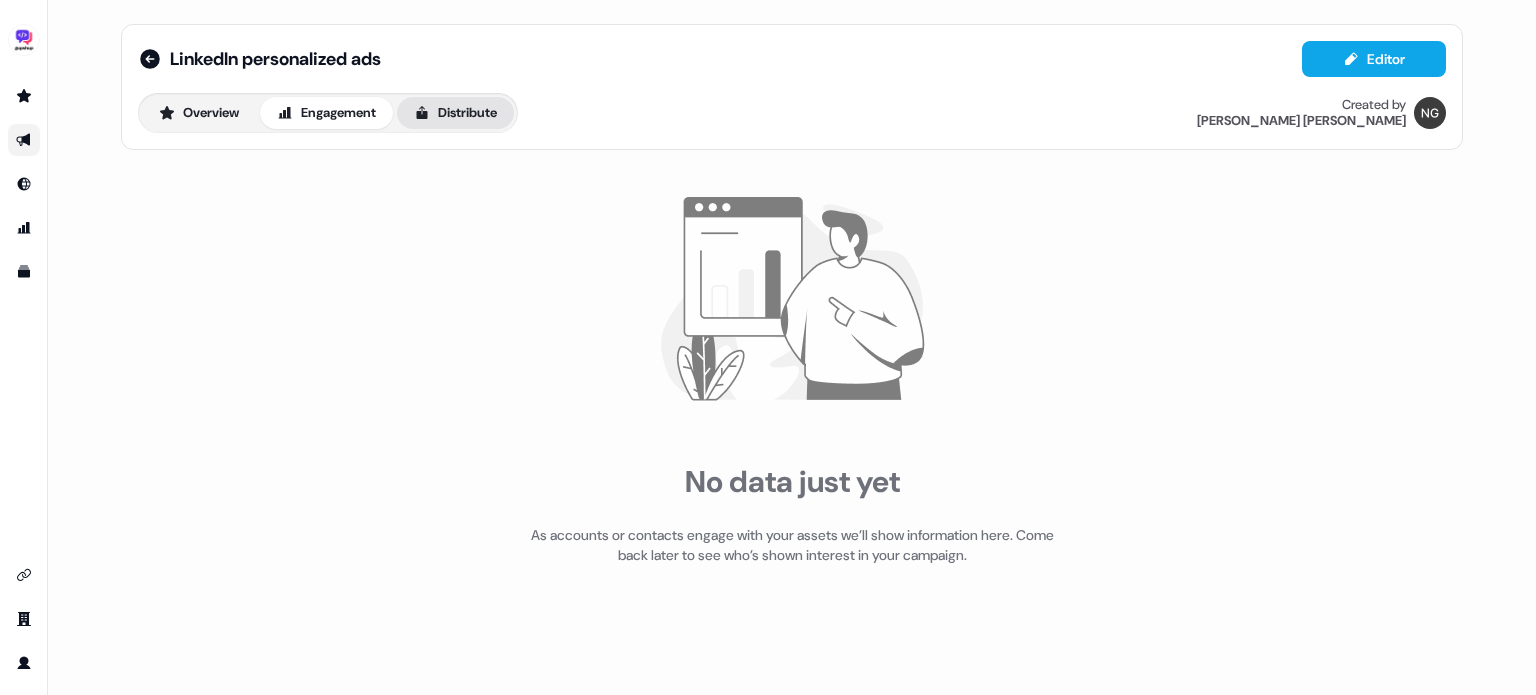 click on "Distribute" at bounding box center (455, 113) 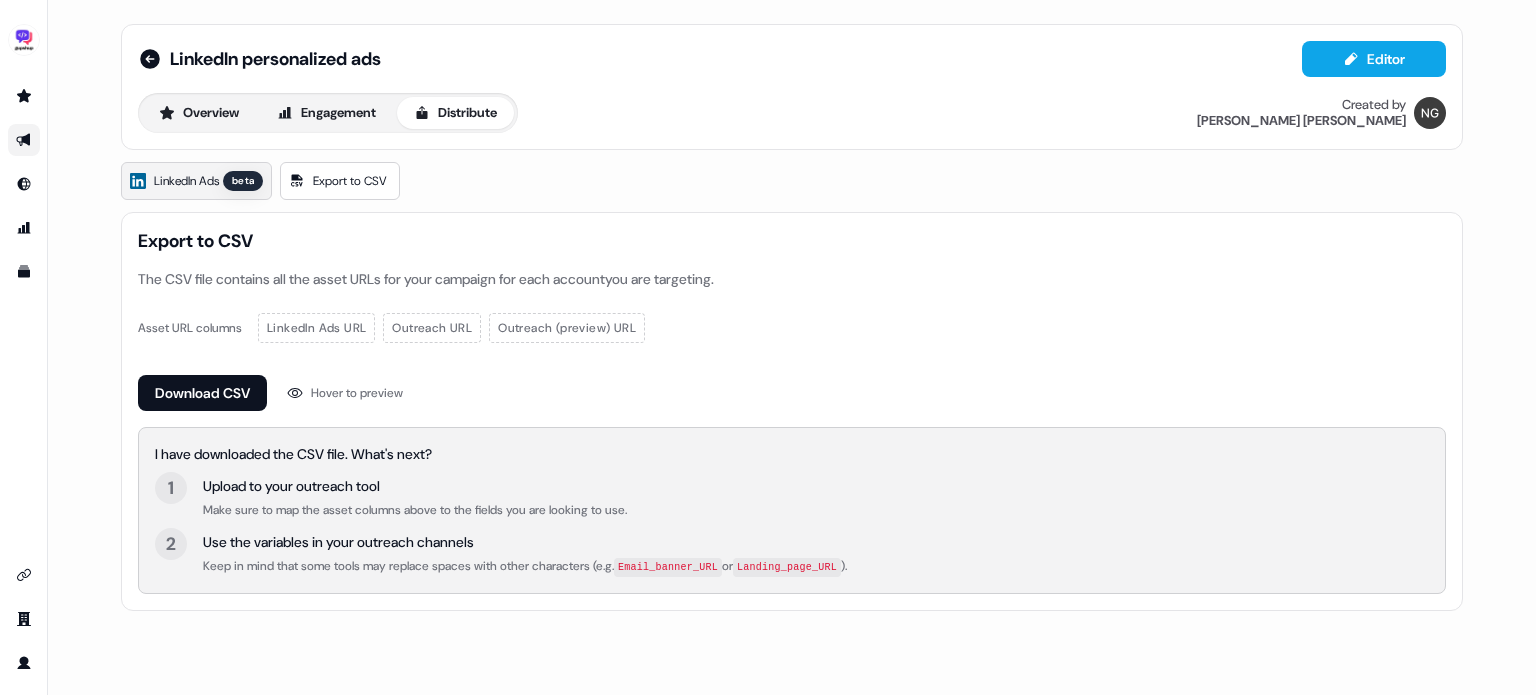click on "LinkedIn Ads" at bounding box center [186, 181] 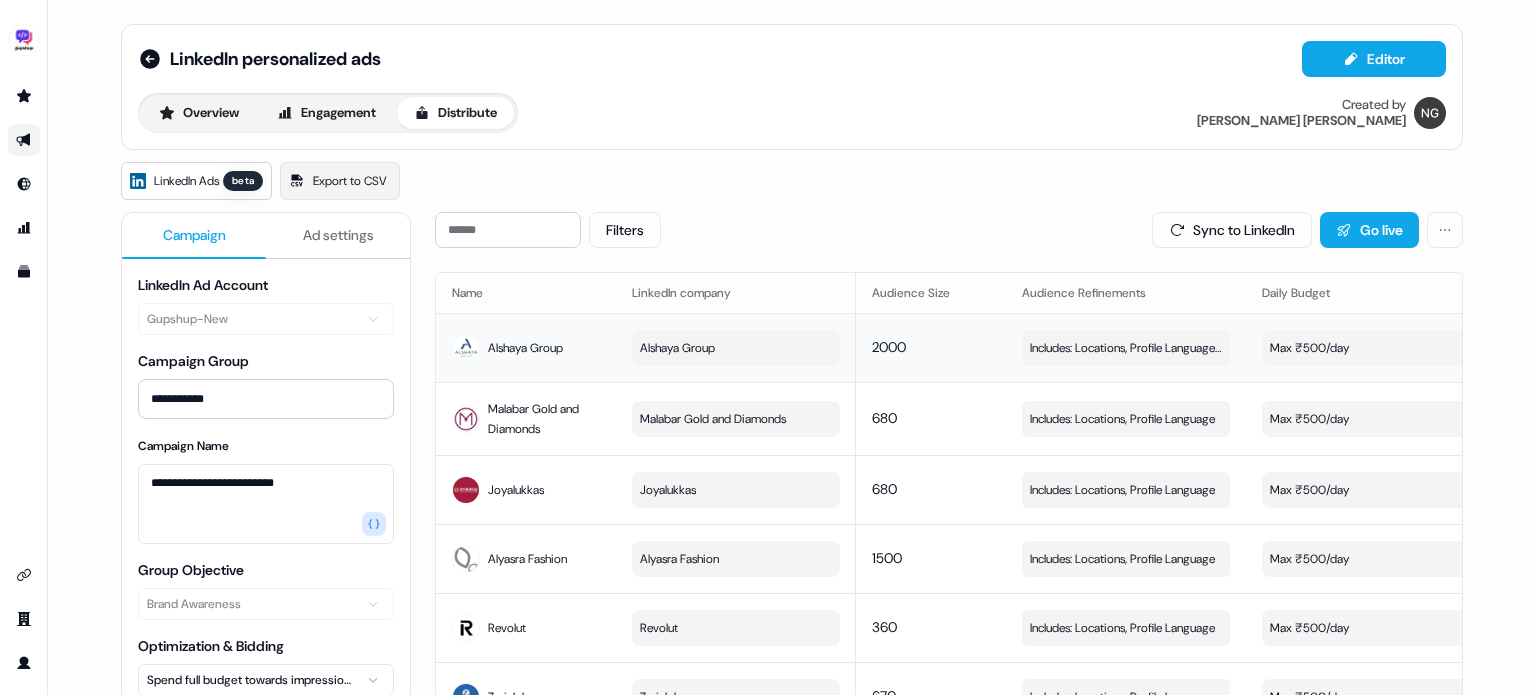 click on "Alshaya Group" at bounding box center [525, 348] 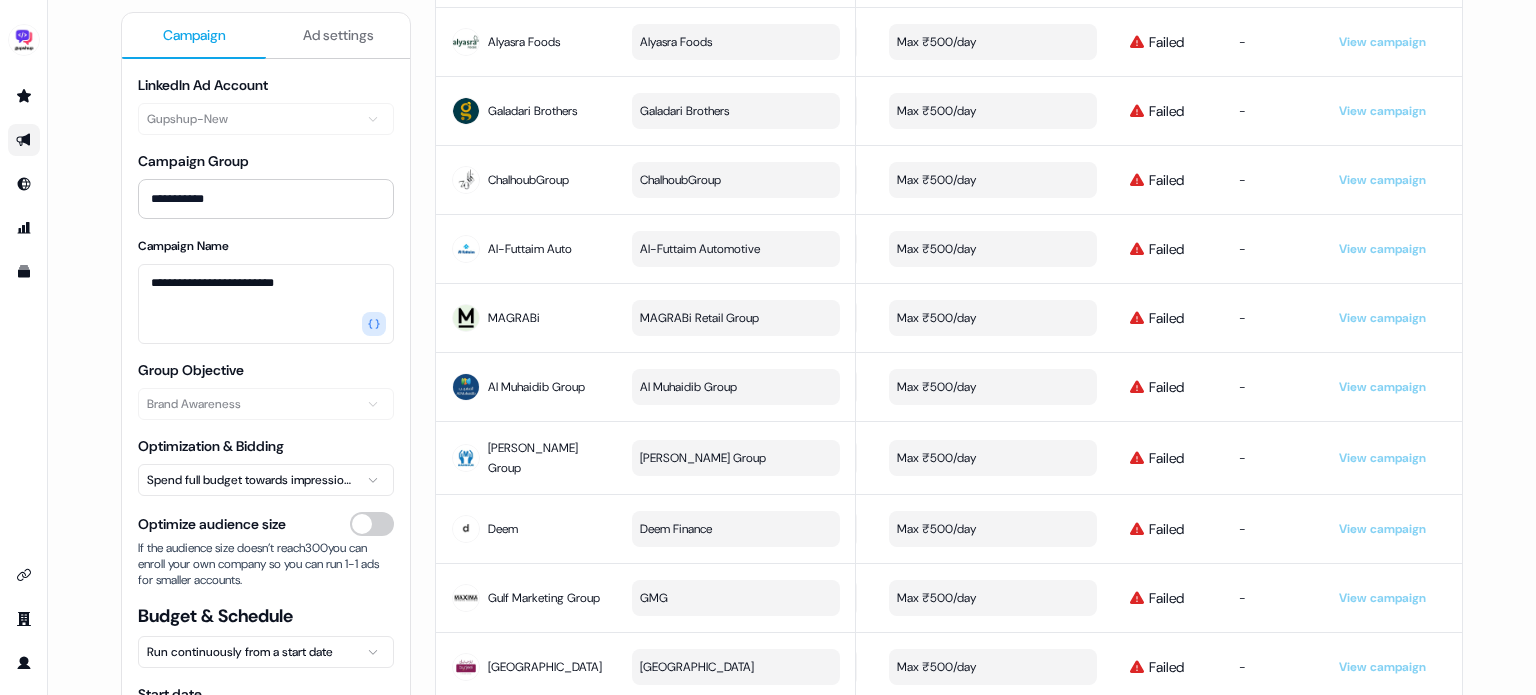 scroll, scrollTop: 1104, scrollLeft: 0, axis: vertical 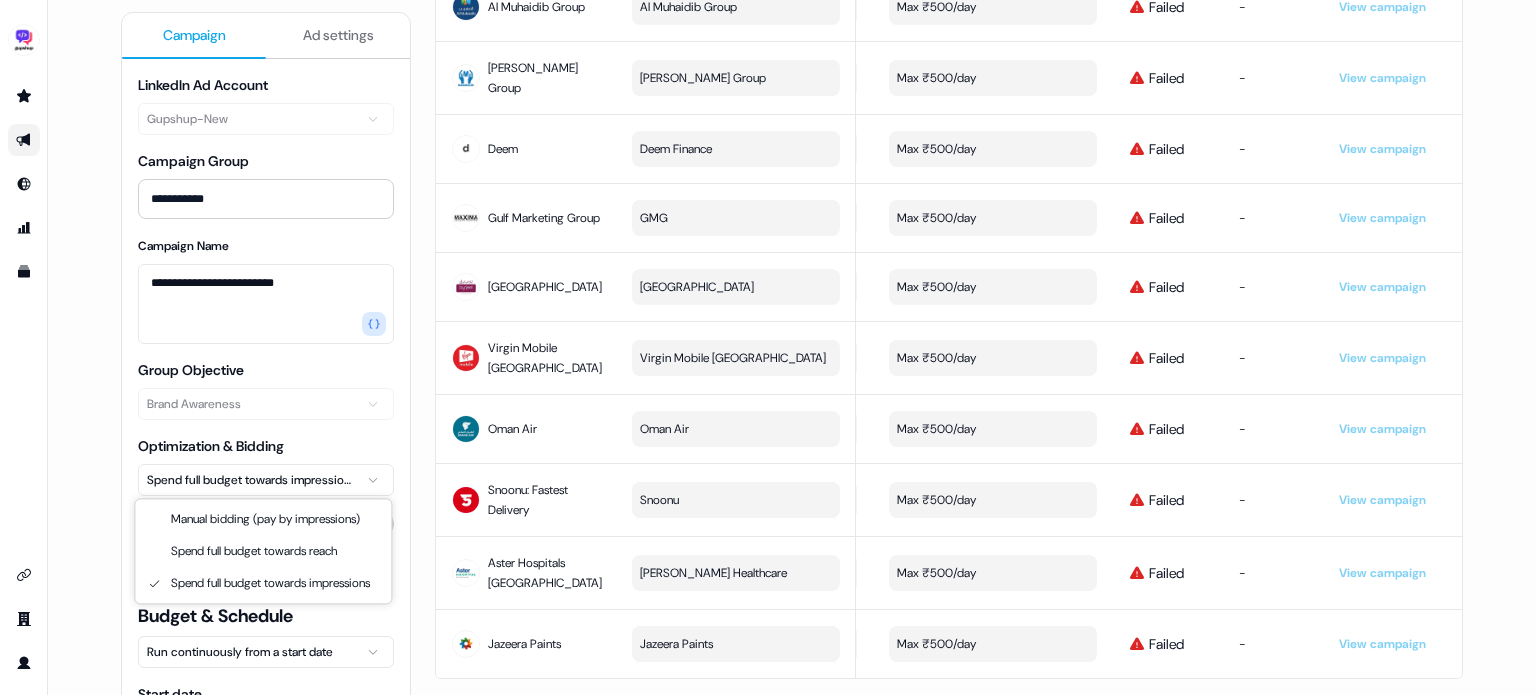 click on "**********" at bounding box center [768, 347] 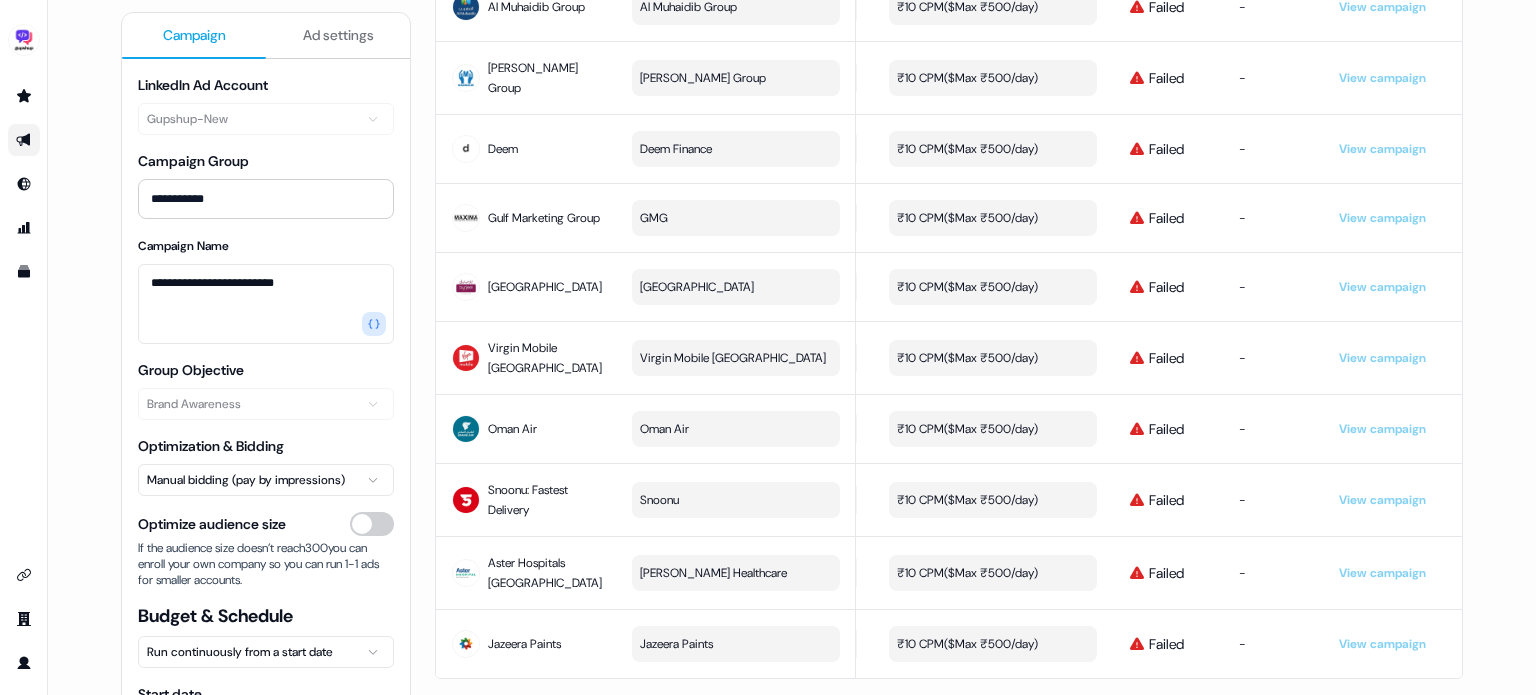 click on "**********" at bounding box center [792, 347] 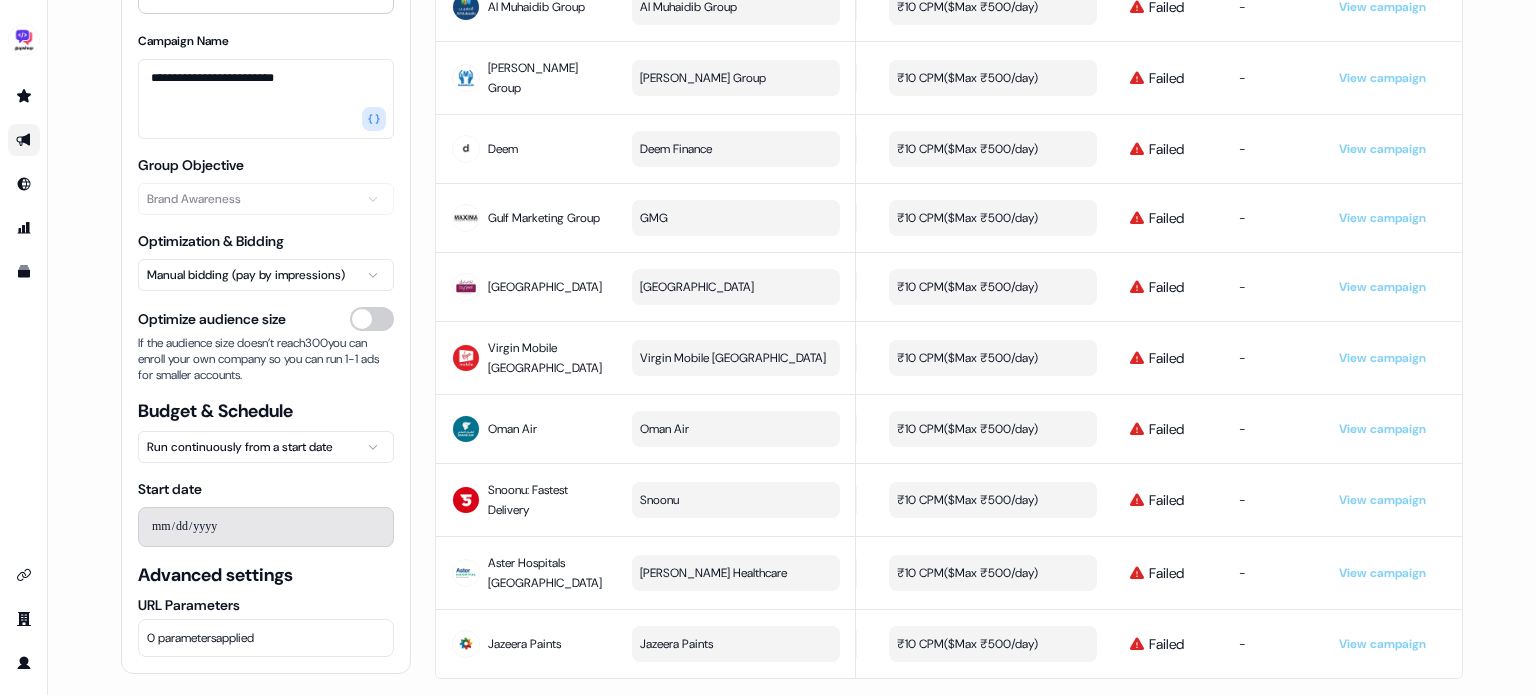 scroll, scrollTop: 0, scrollLeft: 0, axis: both 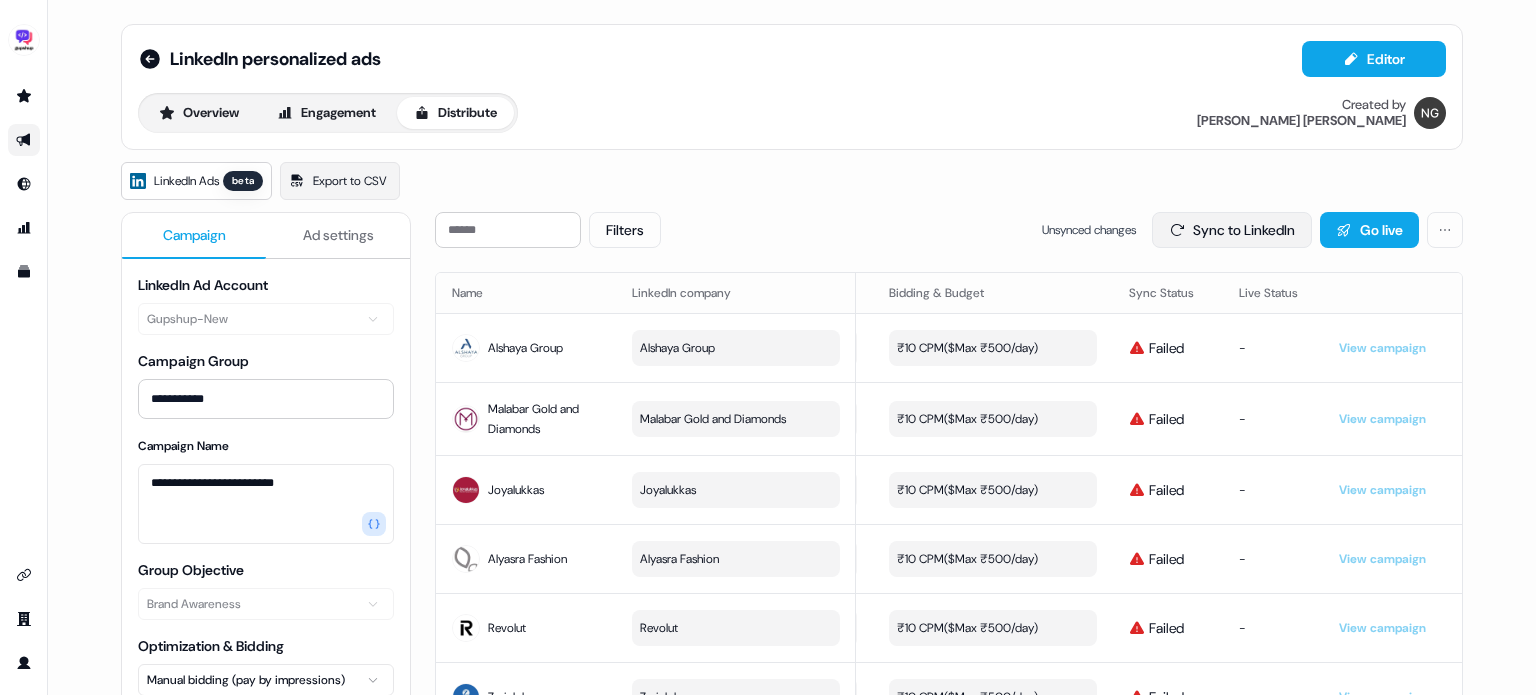 click on "Sync to LinkedIn" at bounding box center [1232, 230] 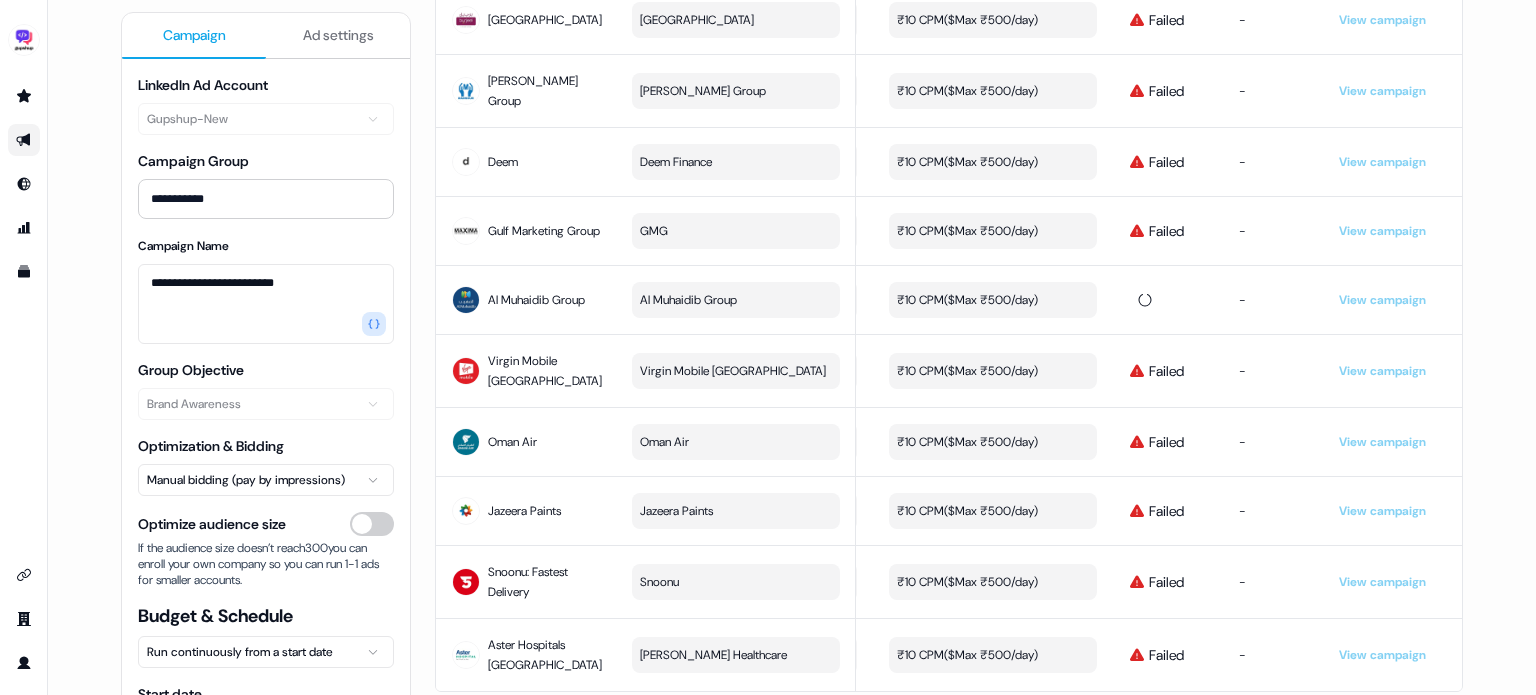 scroll, scrollTop: 1104, scrollLeft: 0, axis: vertical 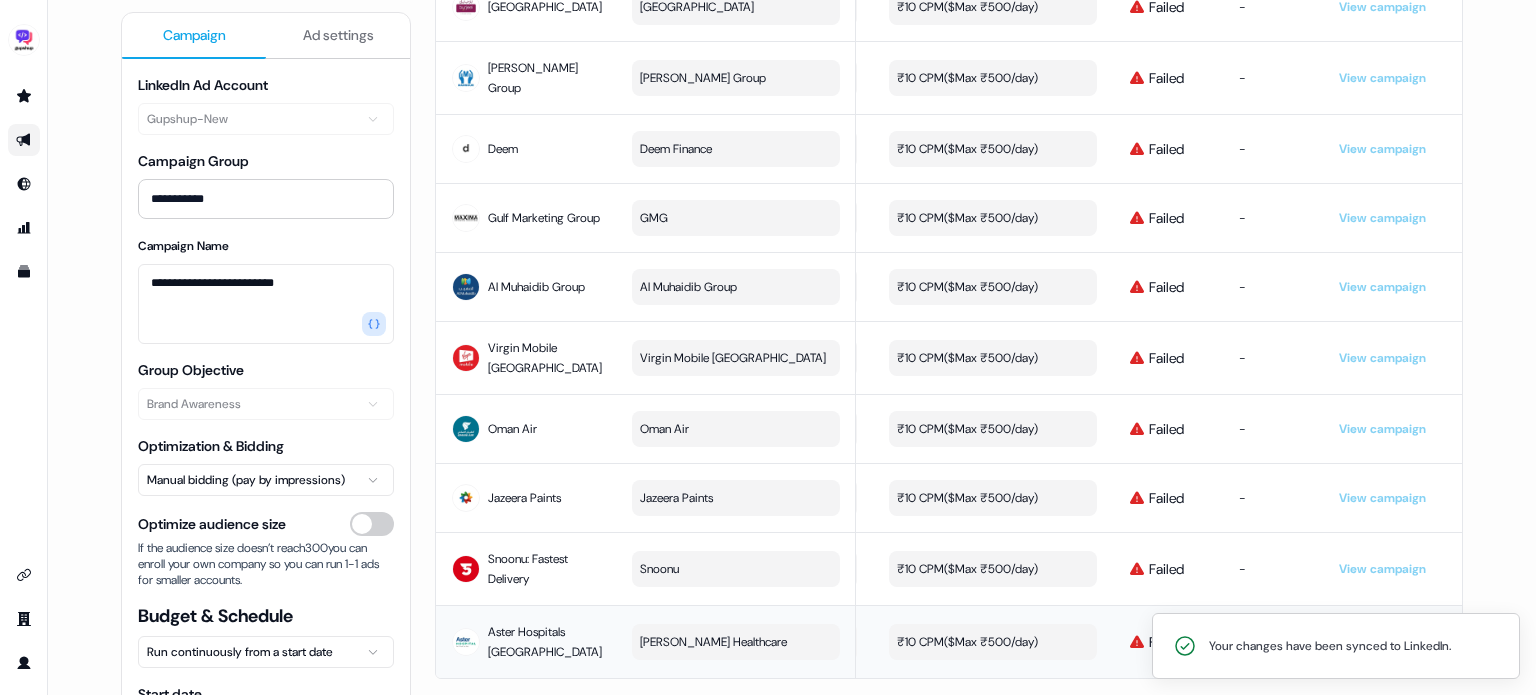 click on "[PERSON_NAME] Healthcare" at bounding box center (713, 642) 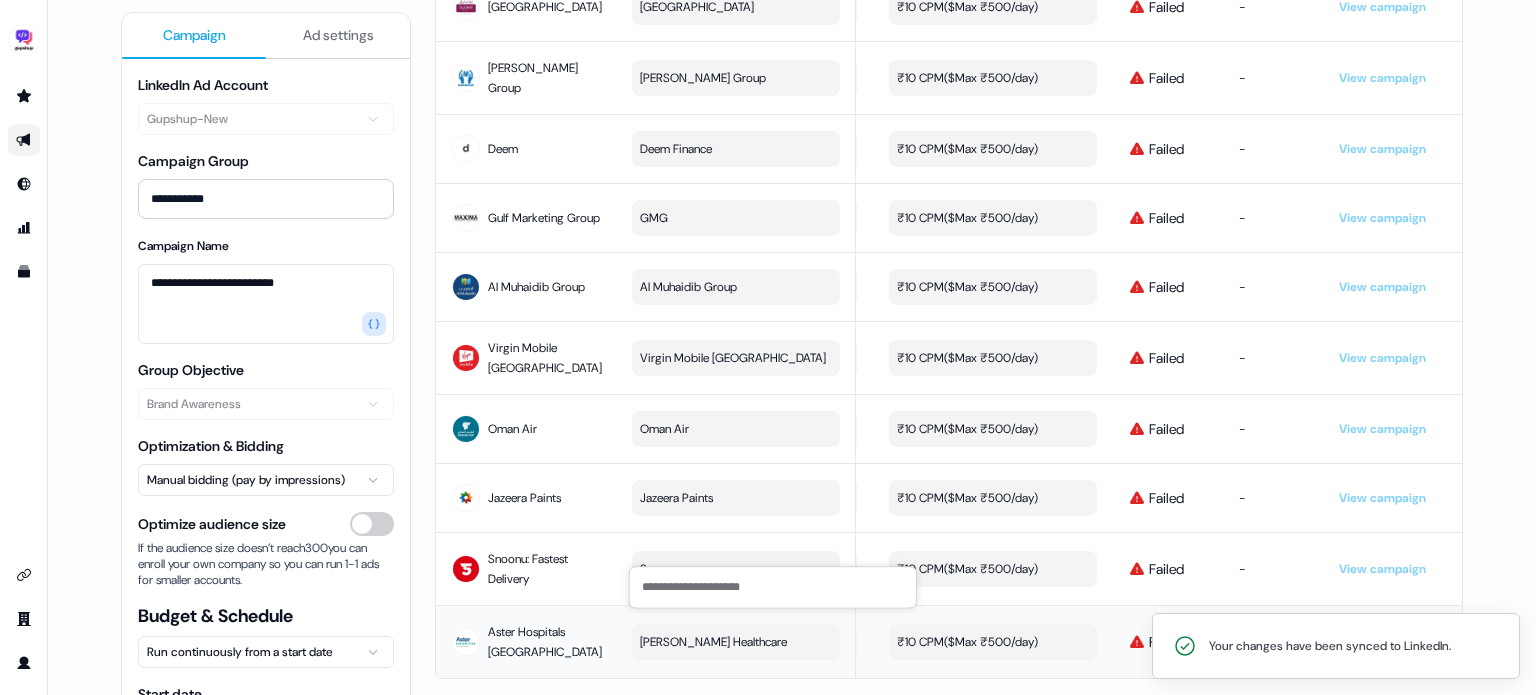 click on "Aster Hospitals [GEOGRAPHIC_DATA]" at bounding box center (545, 642) 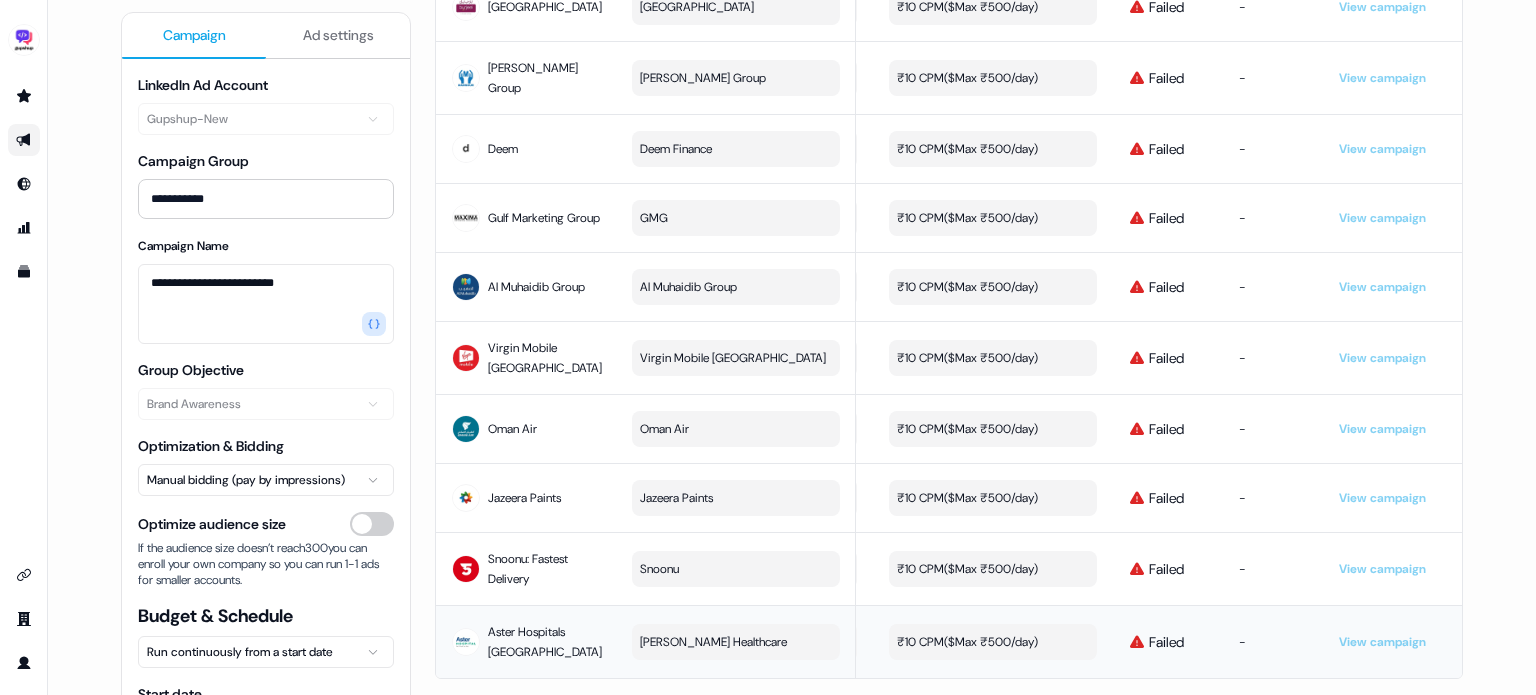 drag, startPoint x: 592, startPoint y: 631, endPoint x: 553, endPoint y: 631, distance: 39 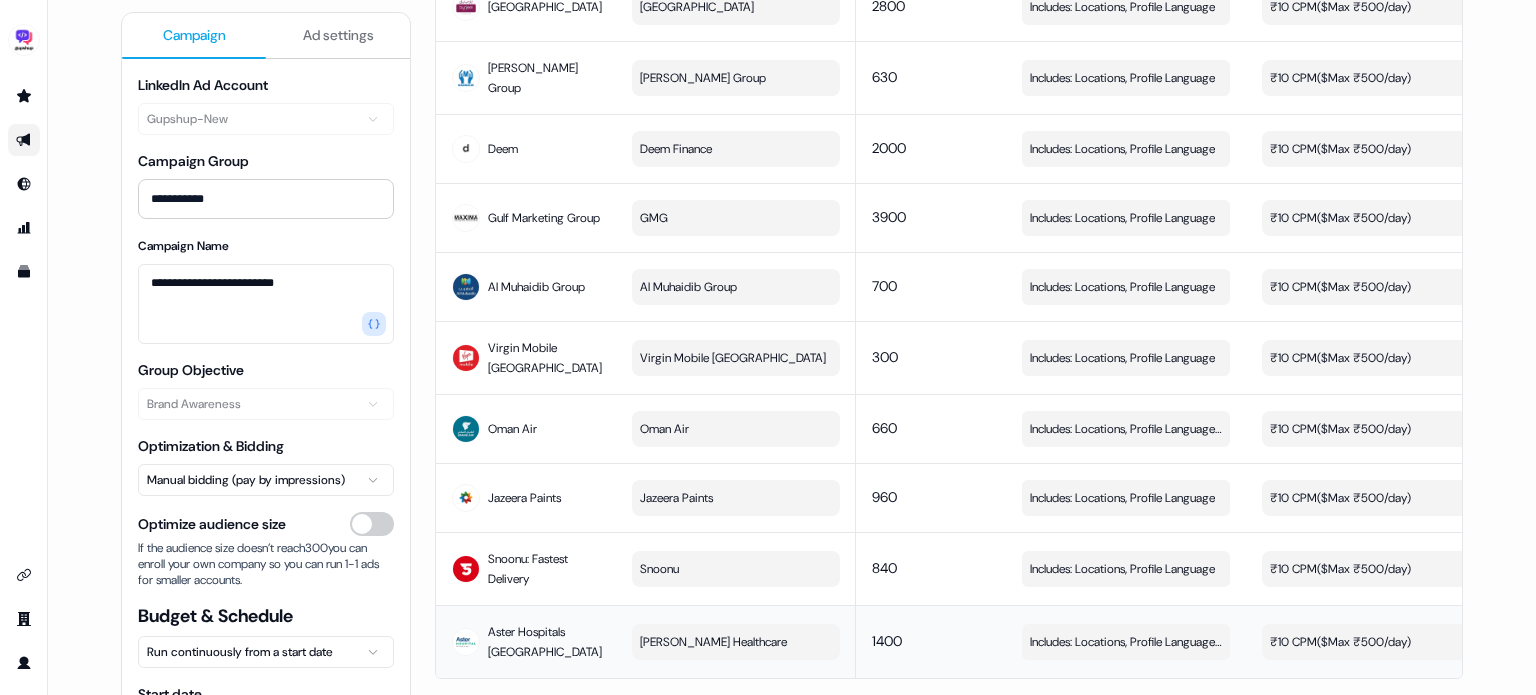 scroll, scrollTop: 0, scrollLeft: 373, axis: horizontal 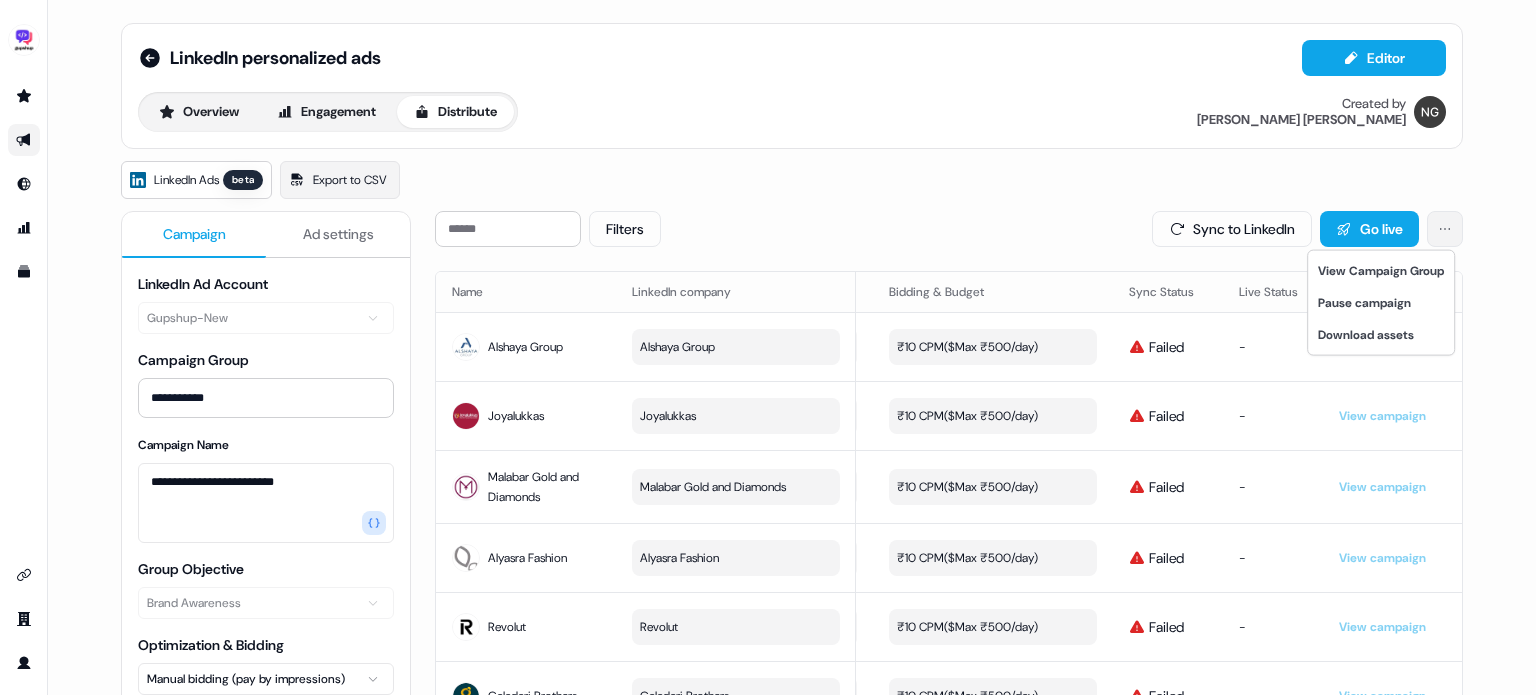 click on "**********" at bounding box center [768, 347] 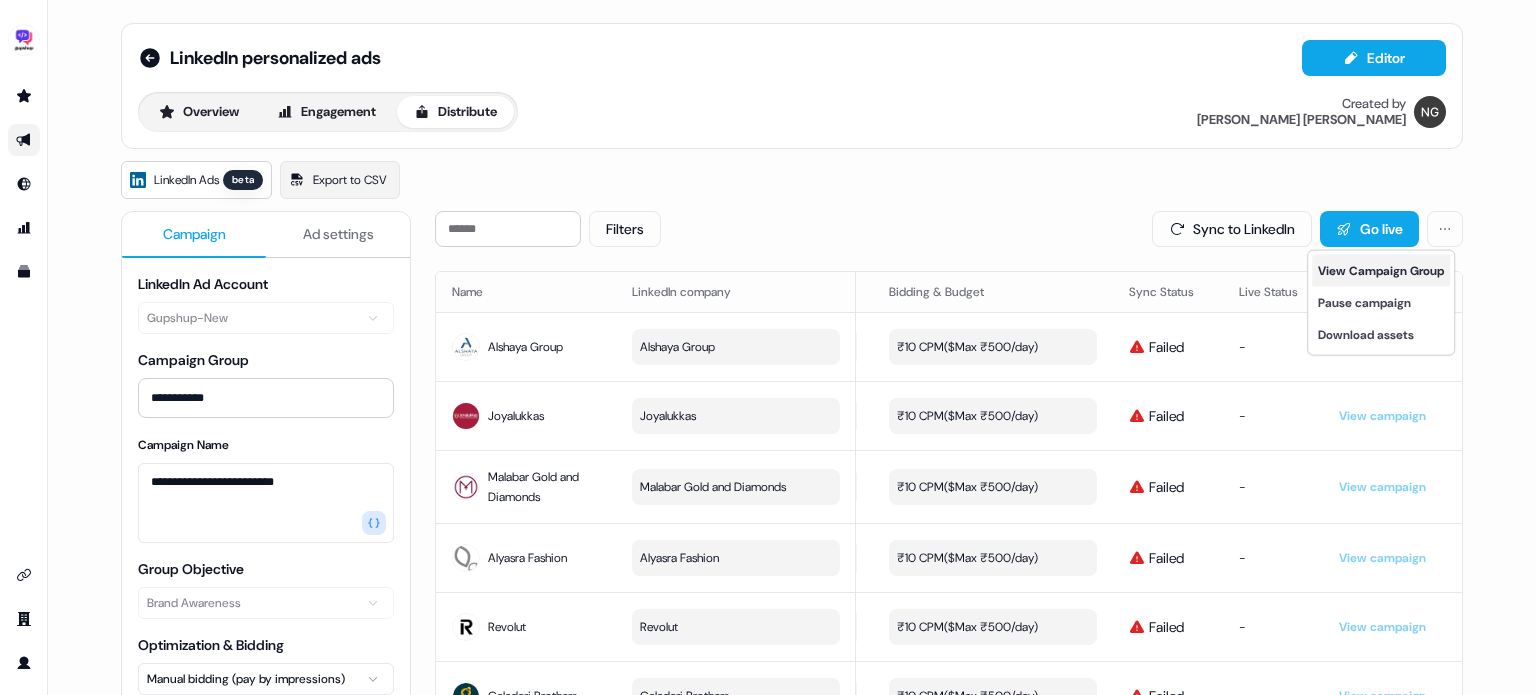 click on "View Campaign Group" at bounding box center [1381, 271] 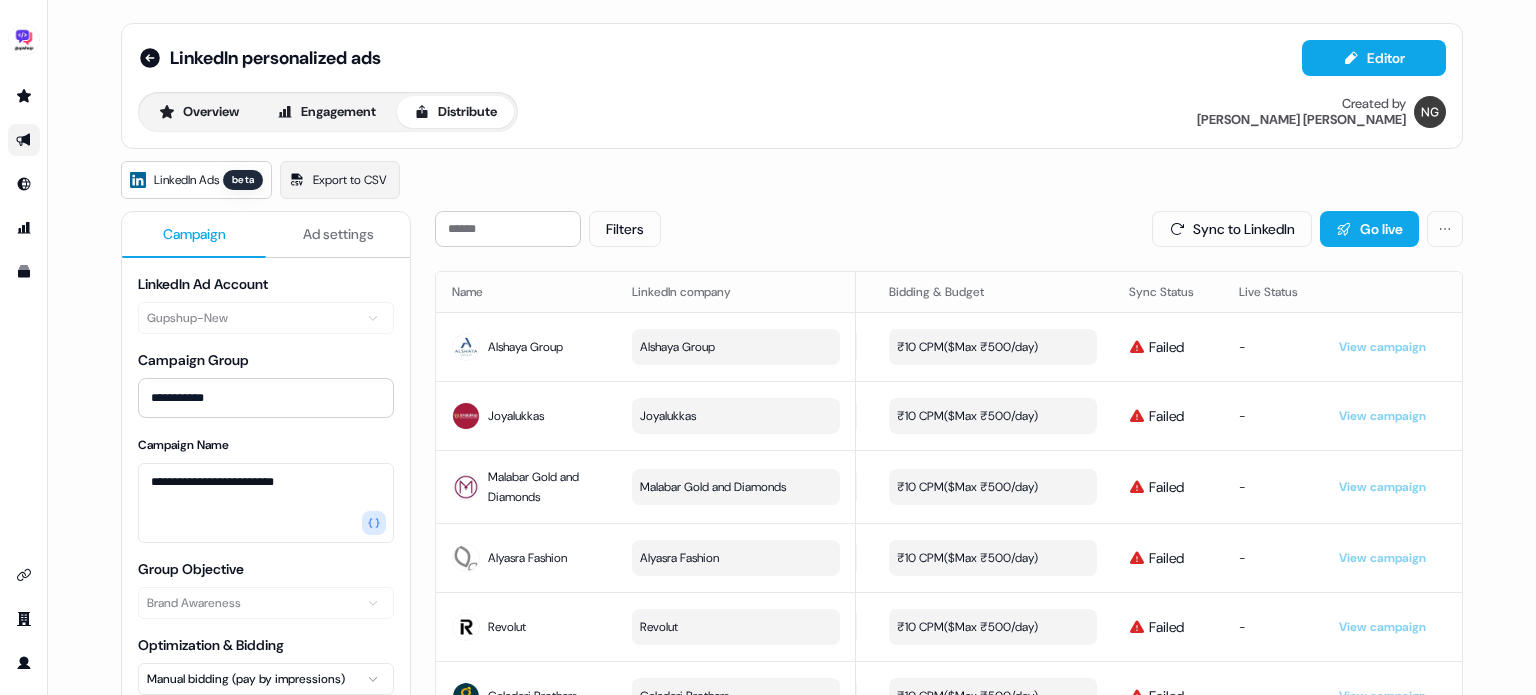 drag, startPoint x: 1368, startPoint y: 307, endPoint x: 1417, endPoint y: 291, distance: 51.546097 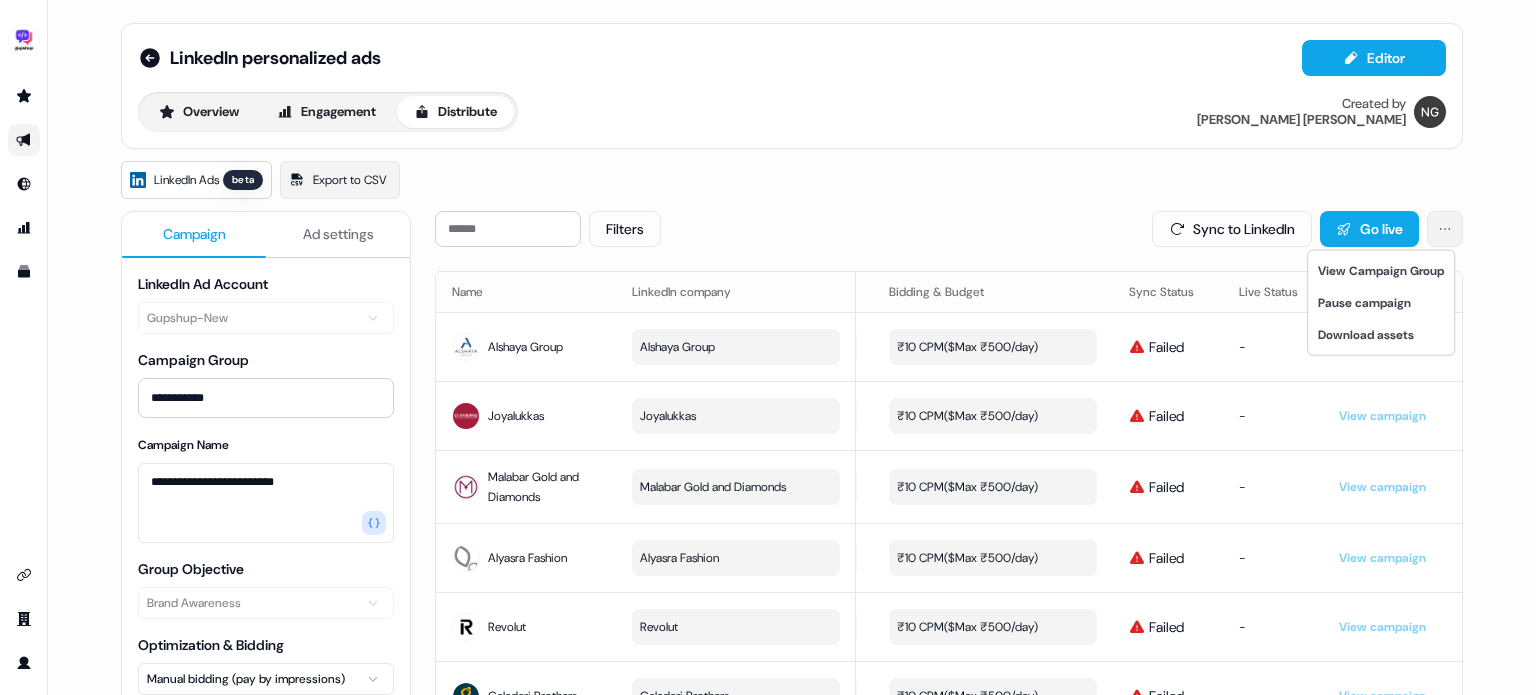 click on "**********" at bounding box center (768, 347) 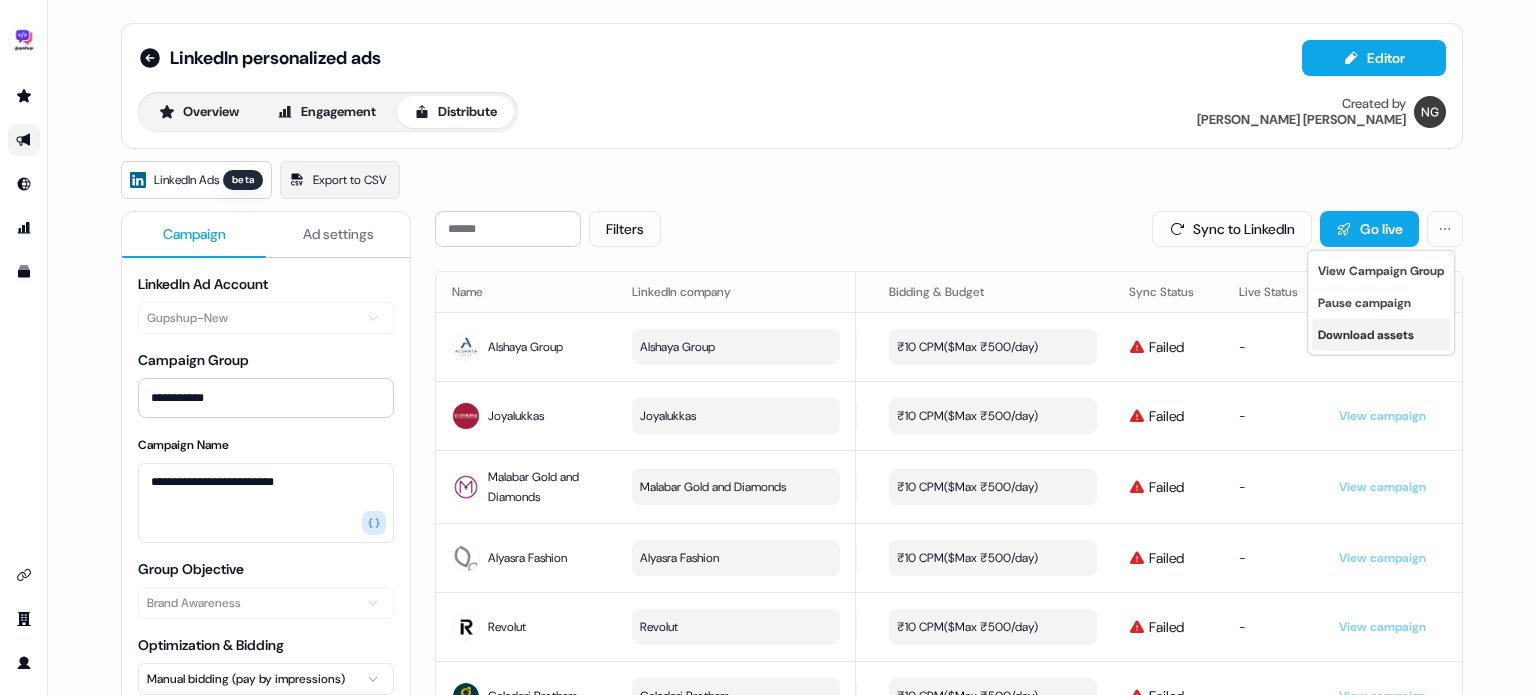 click on "Download assets" at bounding box center [1381, 335] 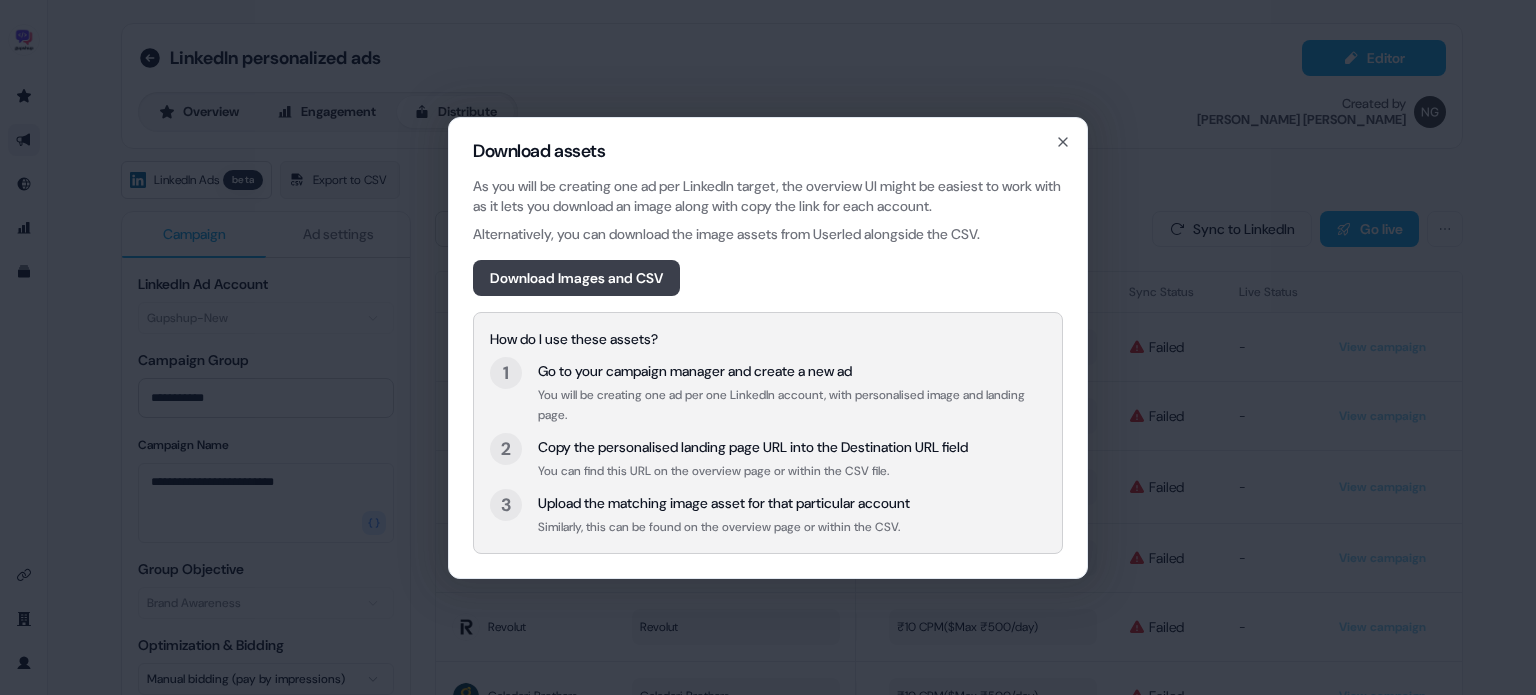 click on "Download Images and CSV" at bounding box center (576, 278) 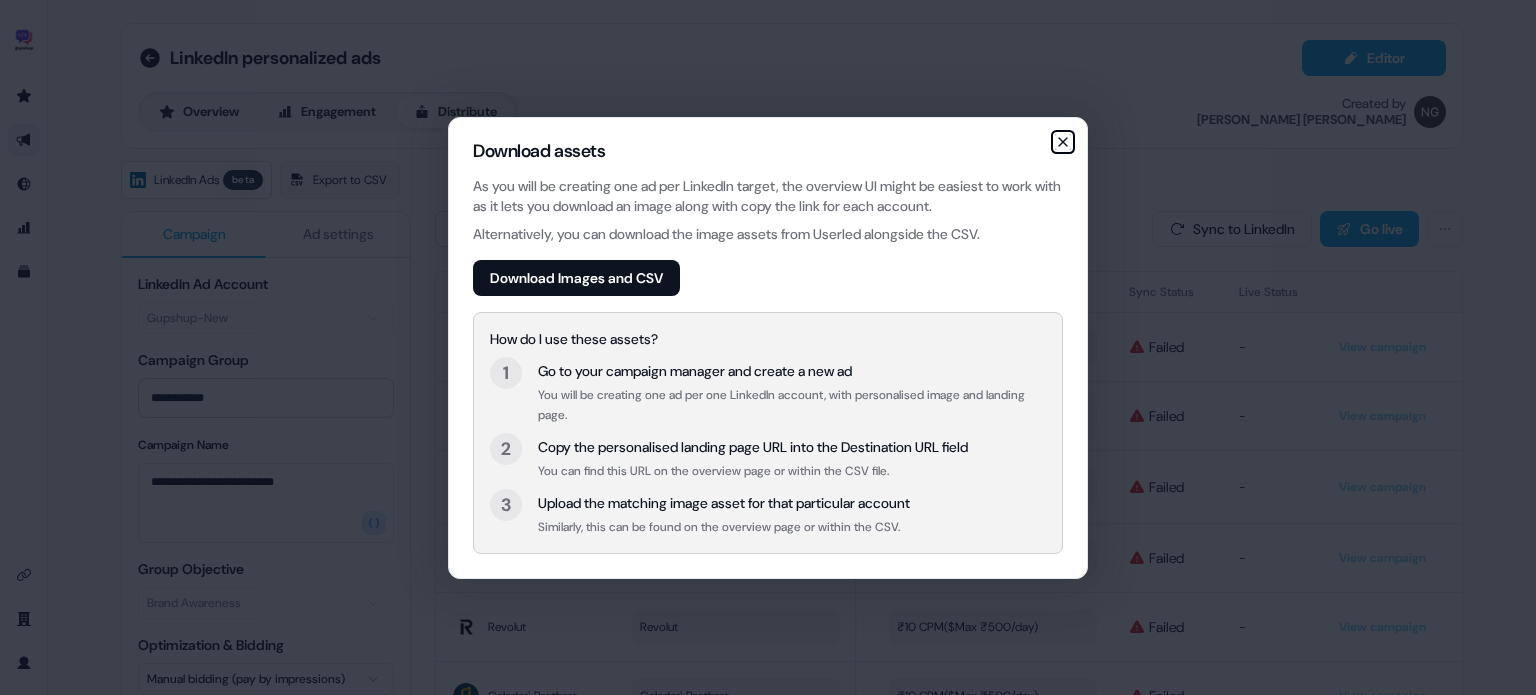 click 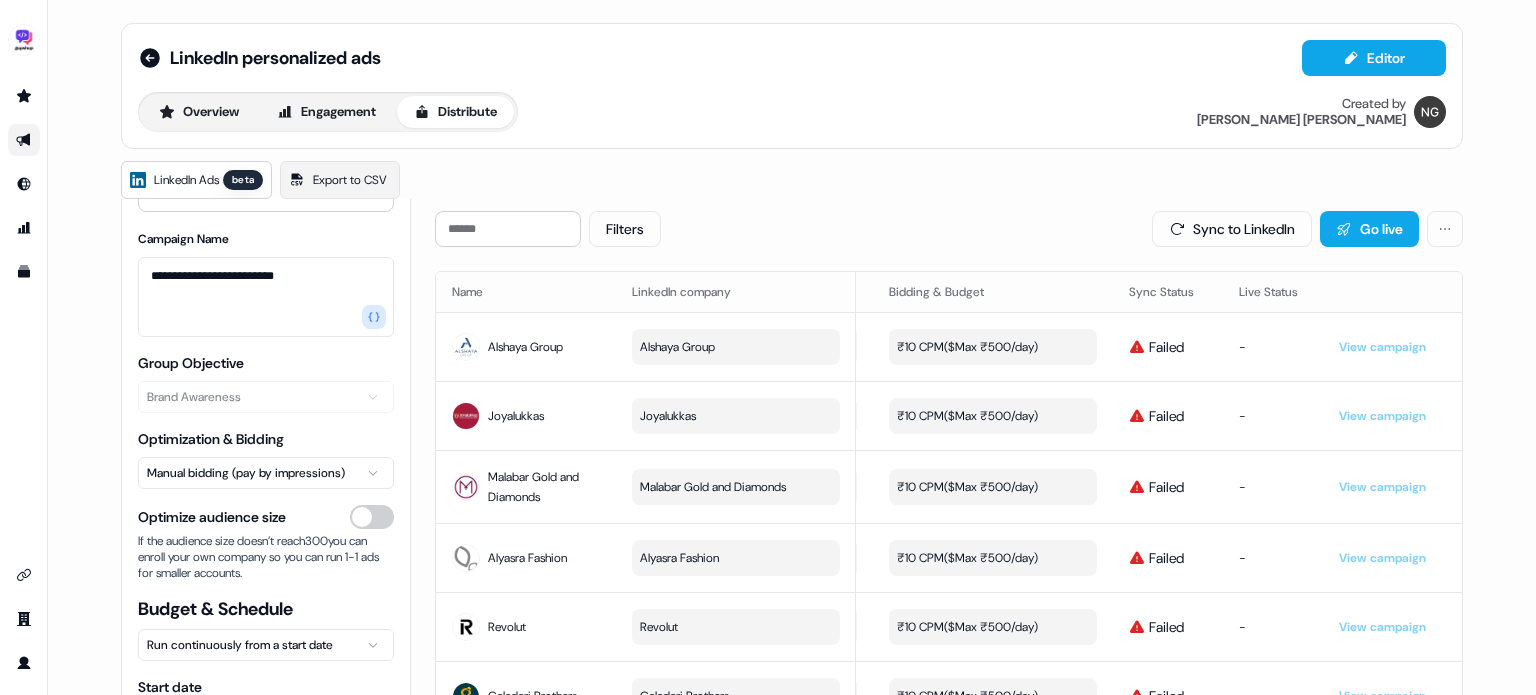 scroll, scrollTop: 0, scrollLeft: 0, axis: both 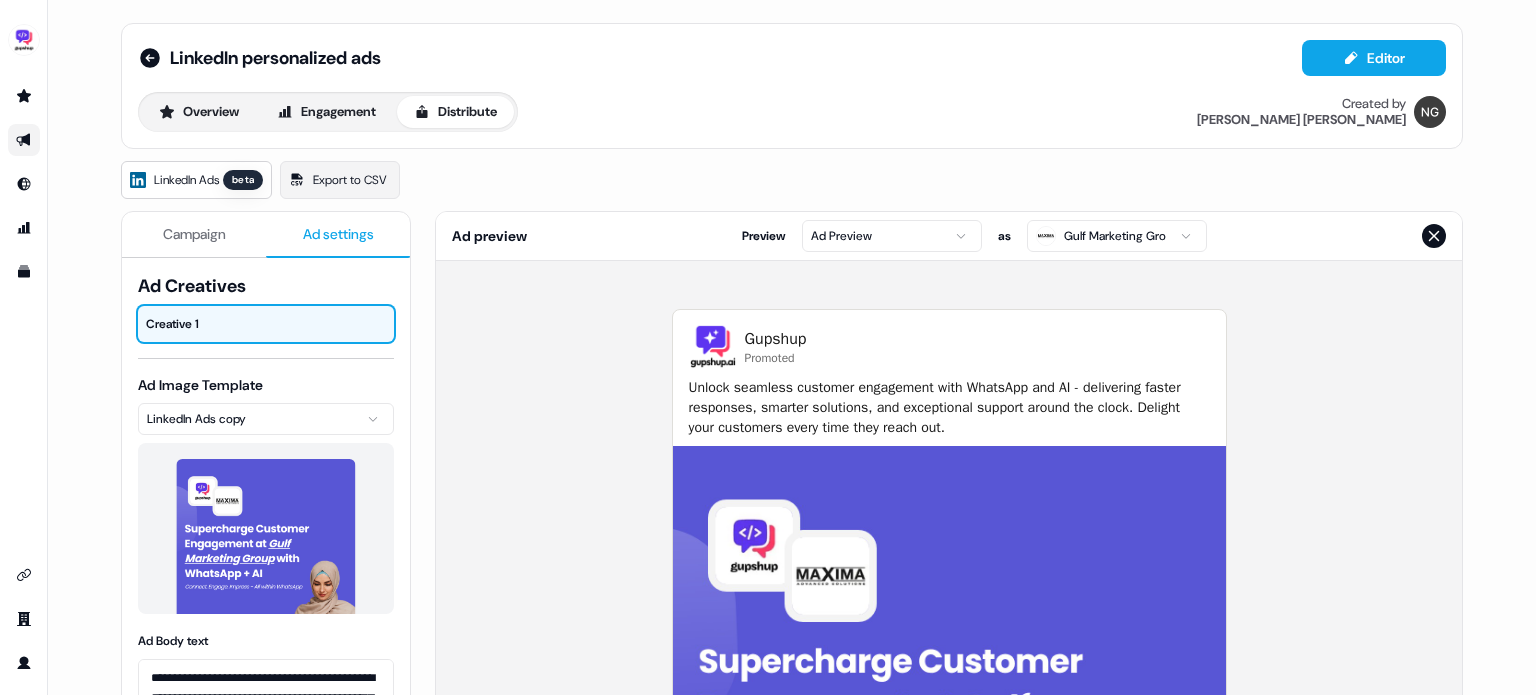 click on "Ad settings" at bounding box center (338, 234) 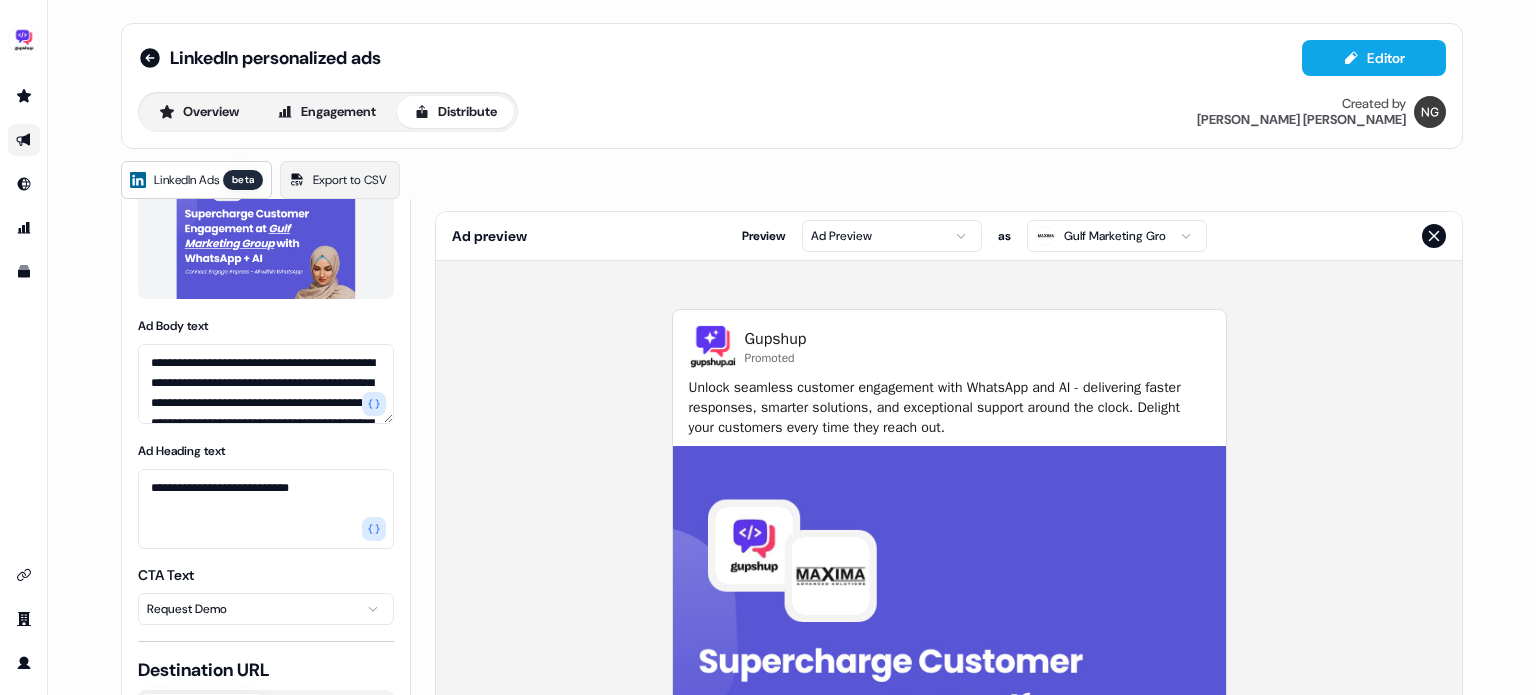 scroll, scrollTop: 318, scrollLeft: 0, axis: vertical 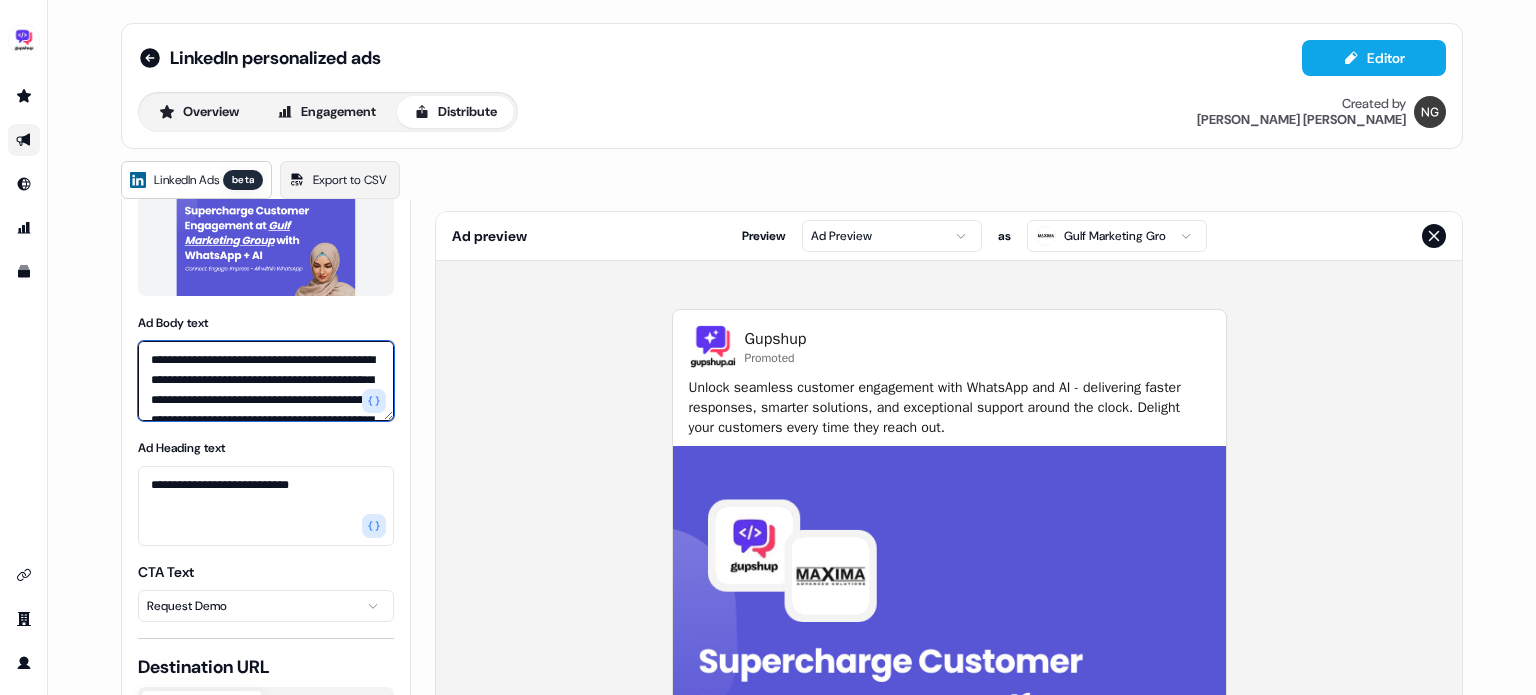 click on "**********" at bounding box center [266, 381] 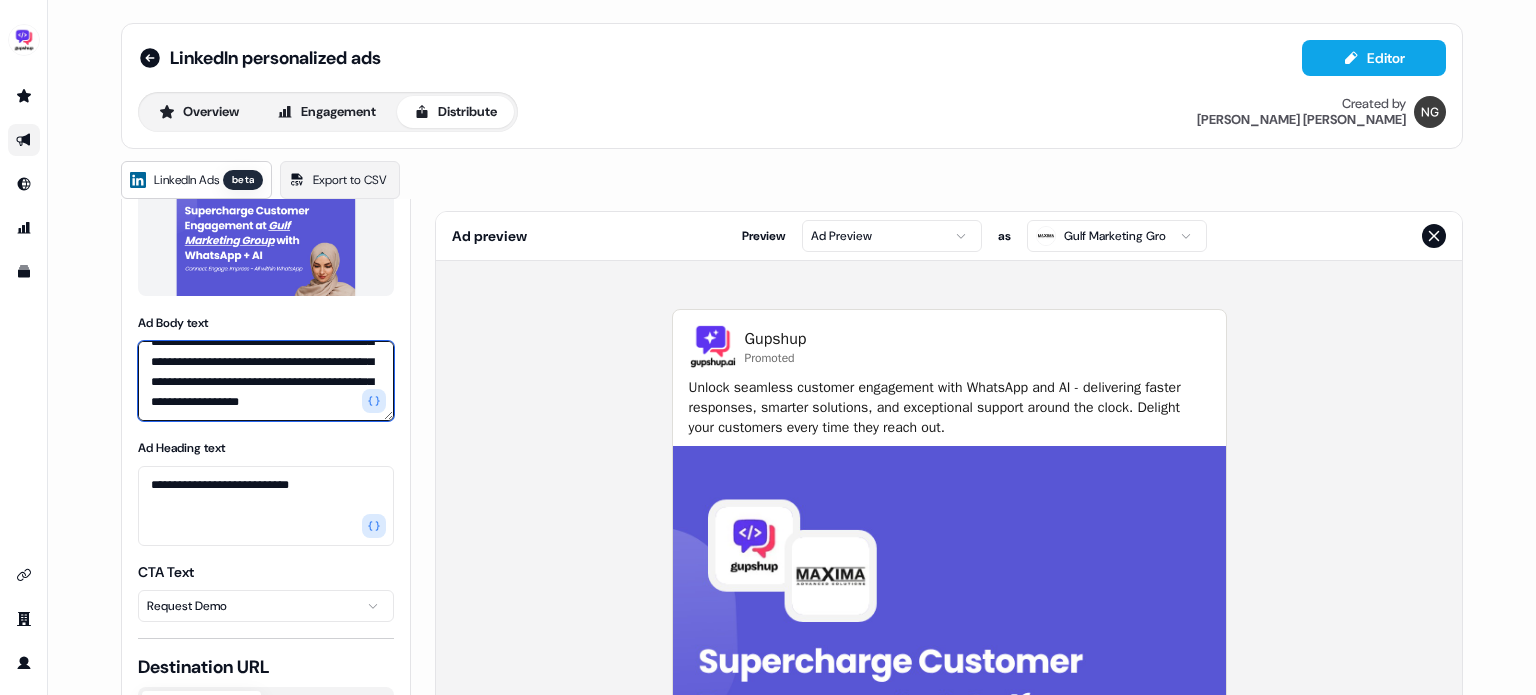 scroll, scrollTop: 0, scrollLeft: 0, axis: both 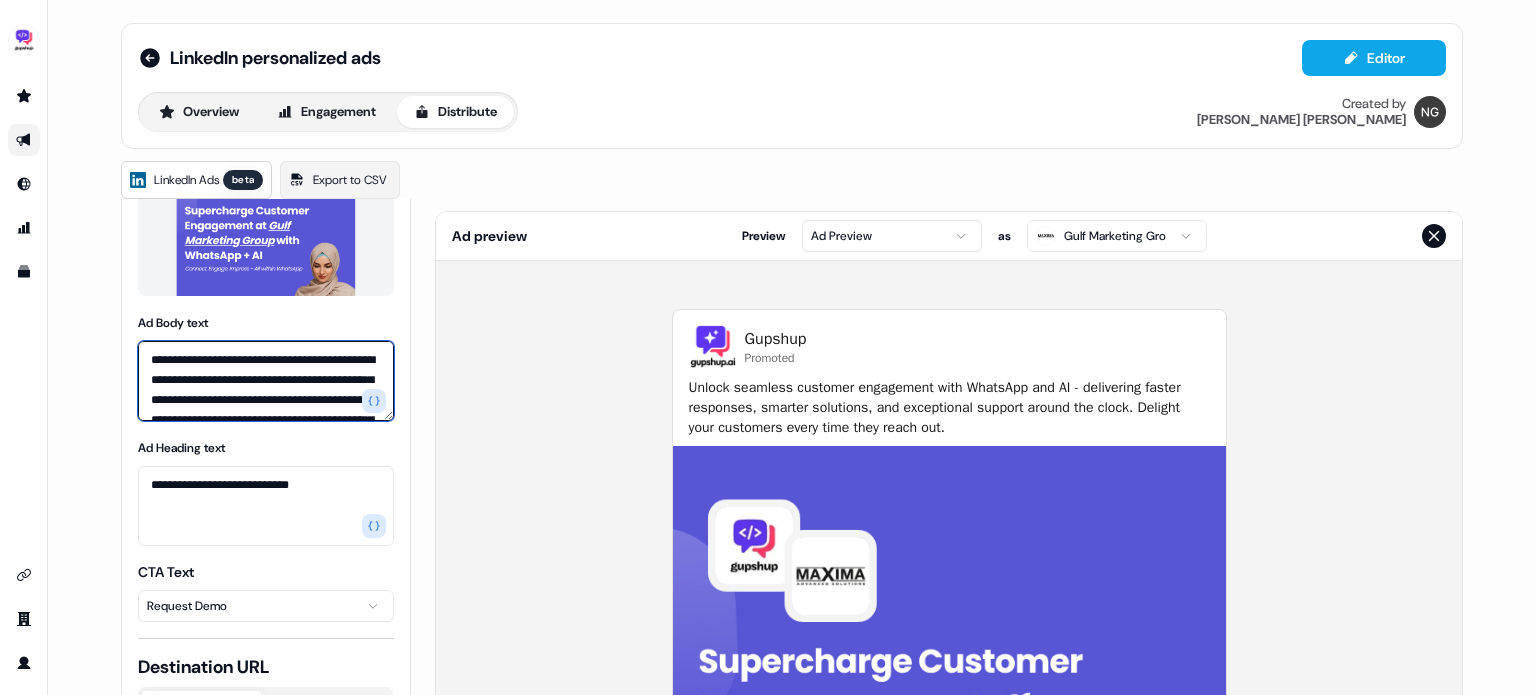 click on "**********" at bounding box center (266, 381) 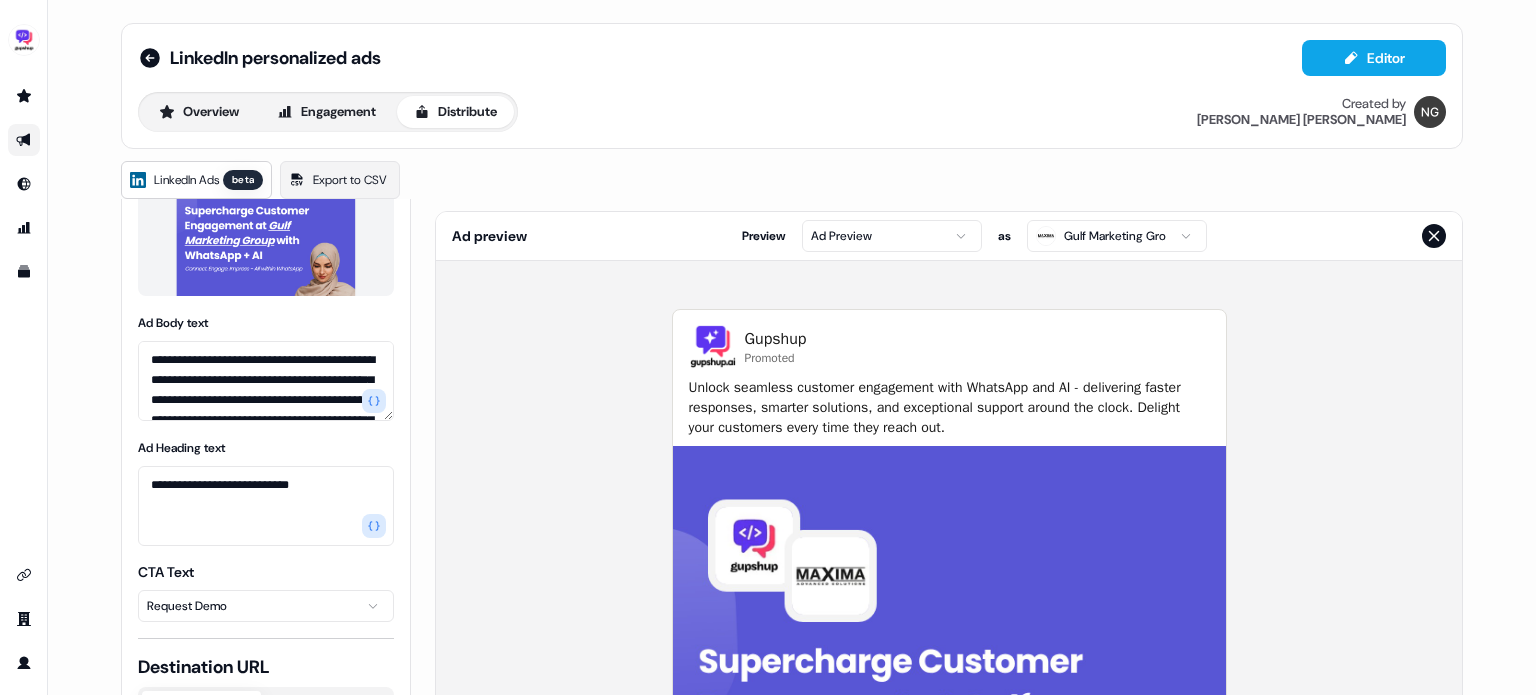 click on "**********" at bounding box center [266, 491] 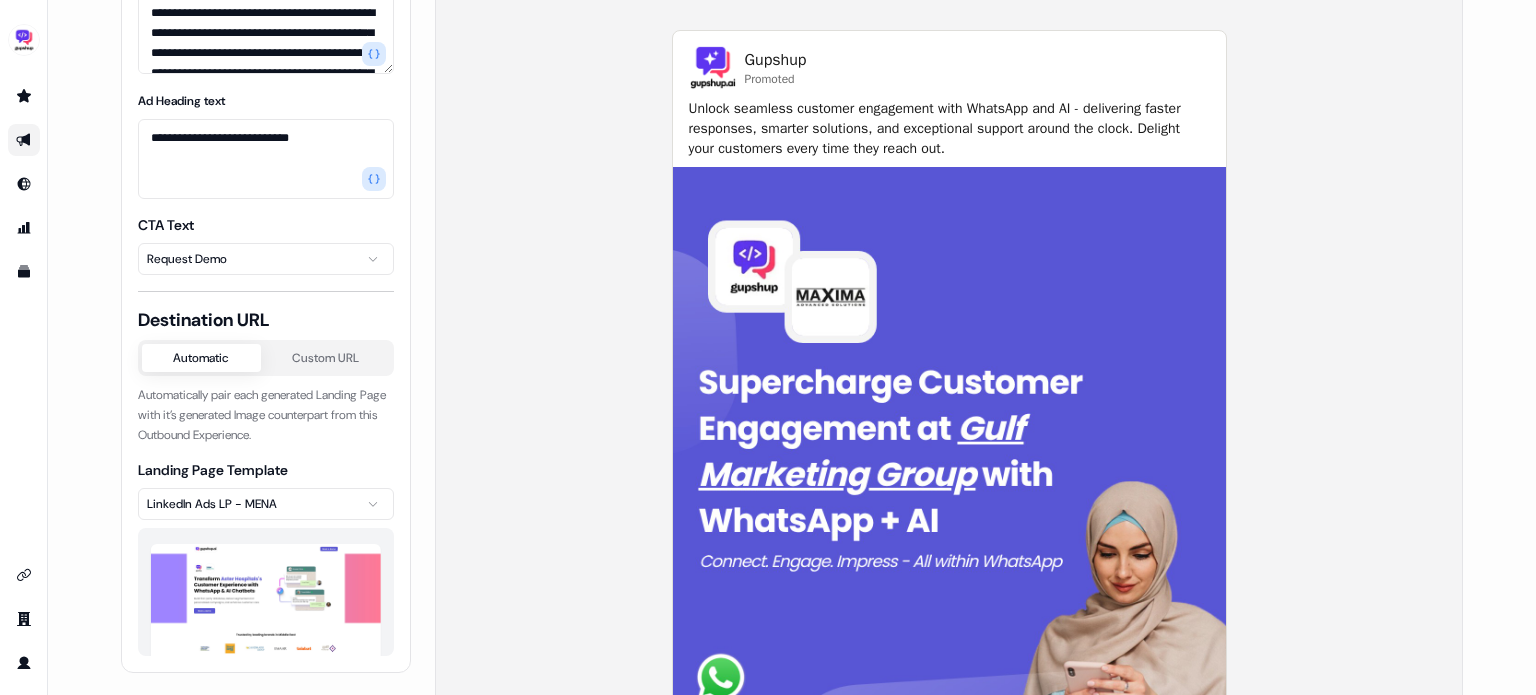 scroll, scrollTop: 288, scrollLeft: 0, axis: vertical 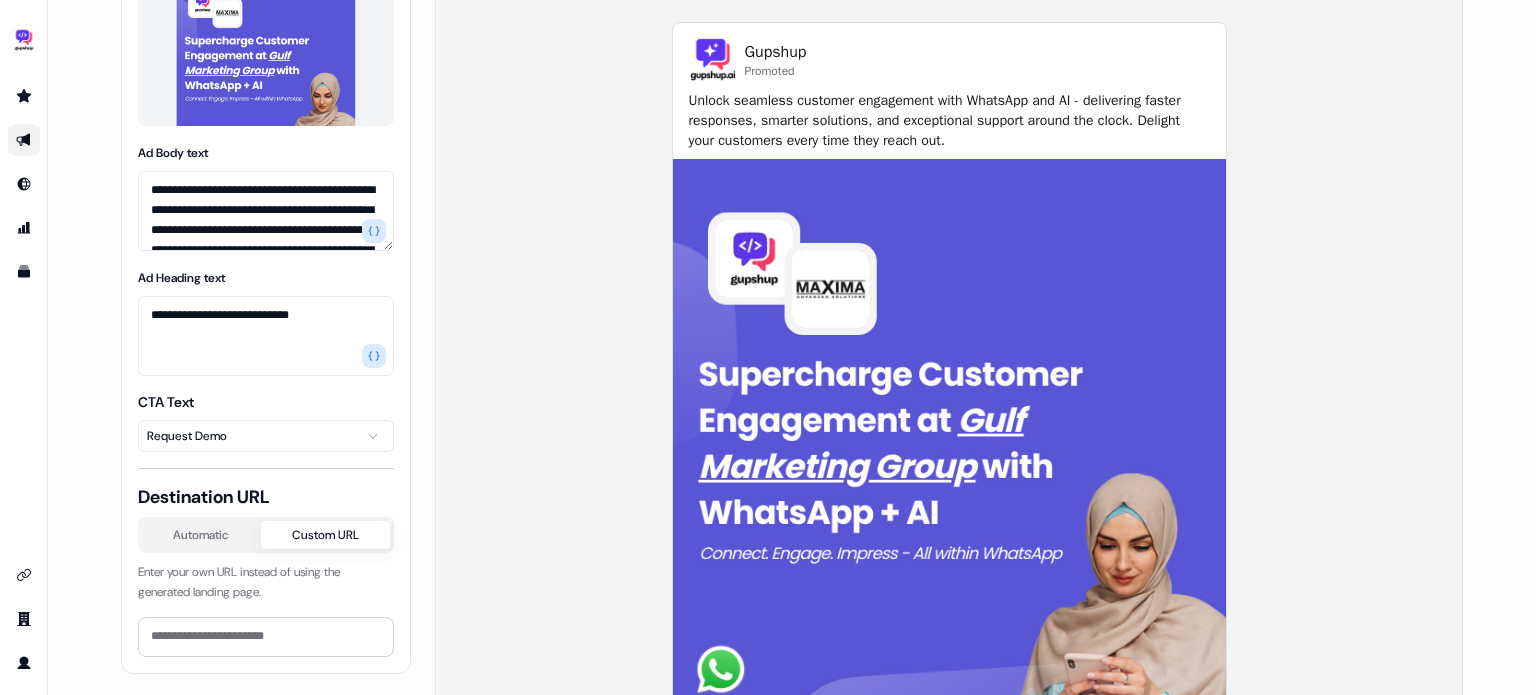 click on "**********" at bounding box center (266, 221) 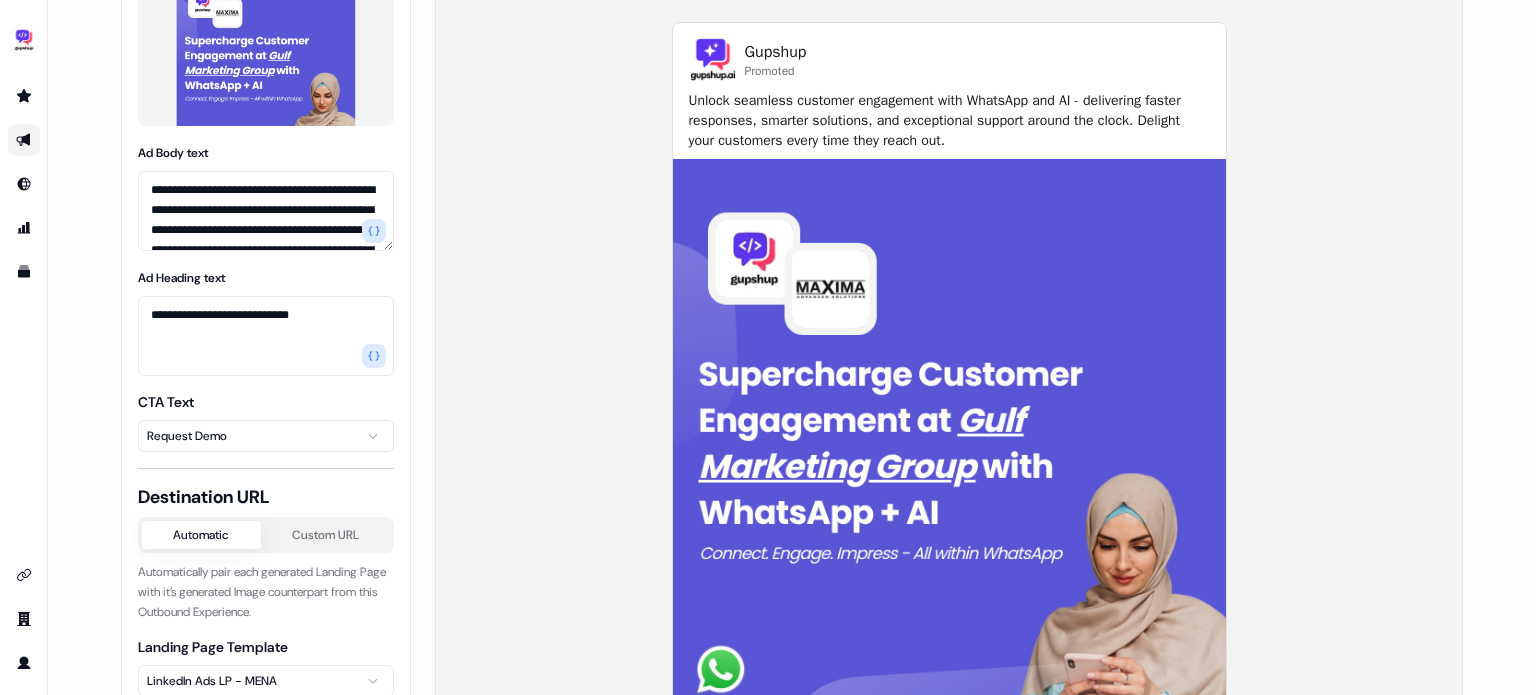 click on "Automatic" at bounding box center [201, 535] 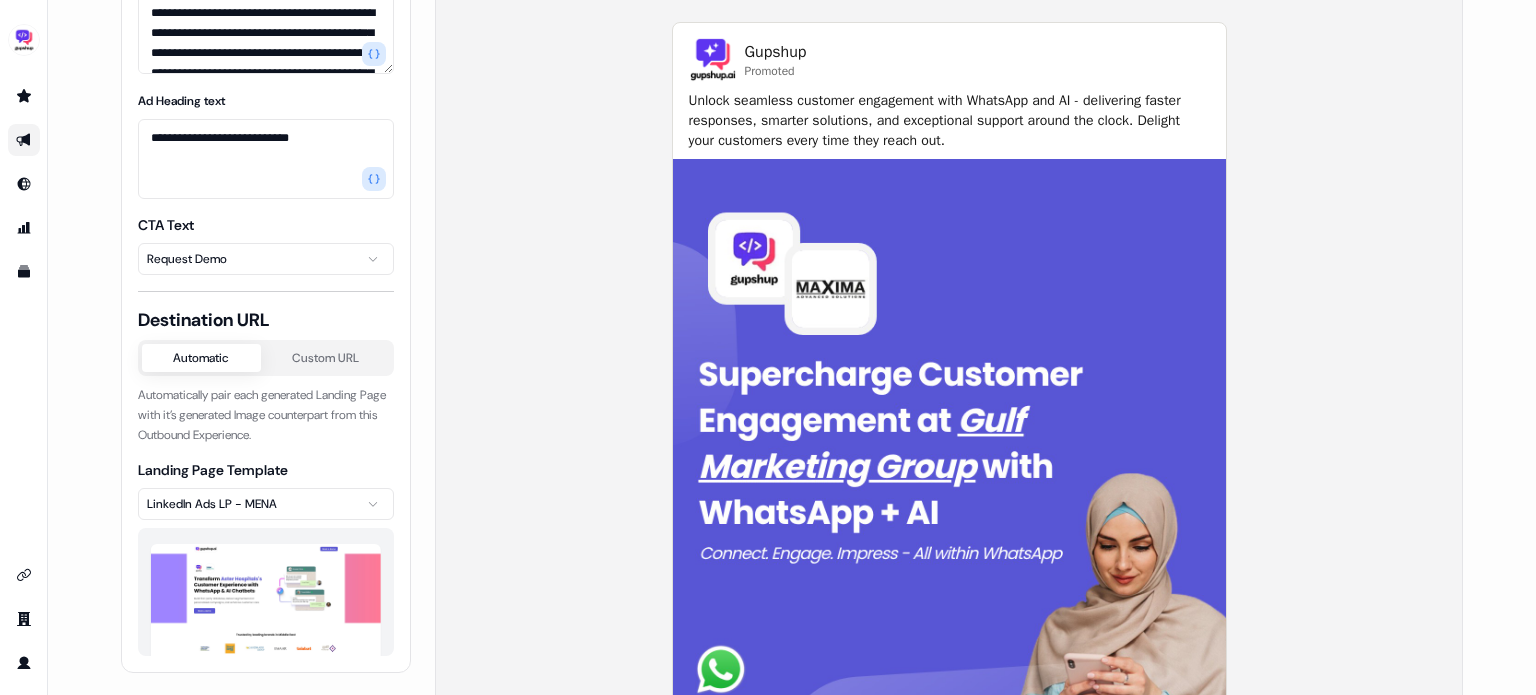 scroll, scrollTop: 0, scrollLeft: 0, axis: both 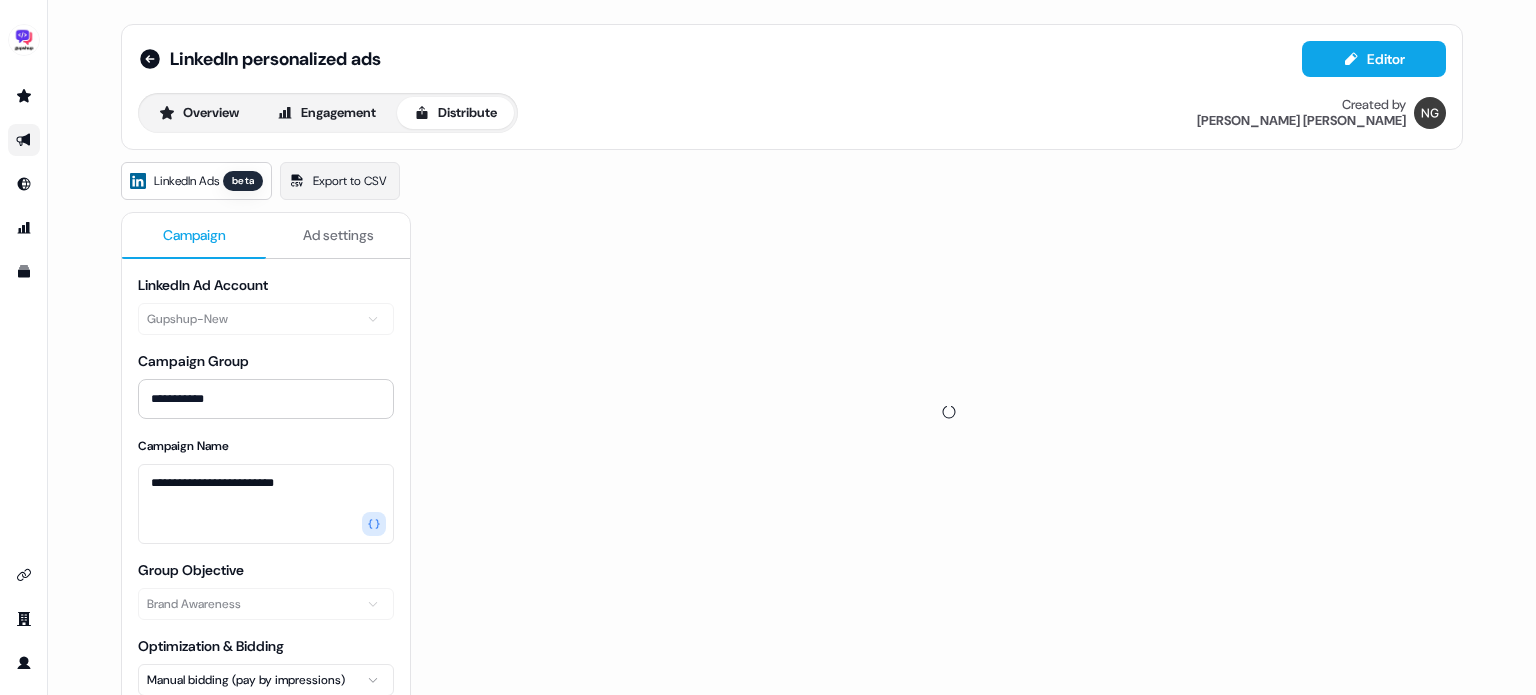 click on "Campaign" at bounding box center (194, 235) 